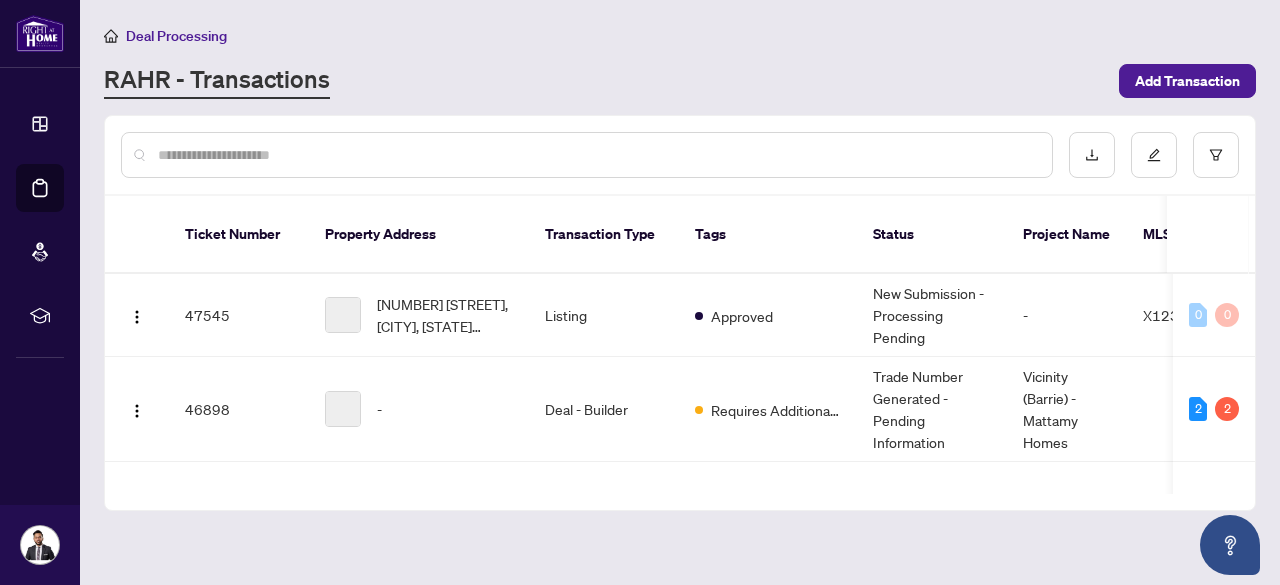 scroll, scrollTop: 0, scrollLeft: 0, axis: both 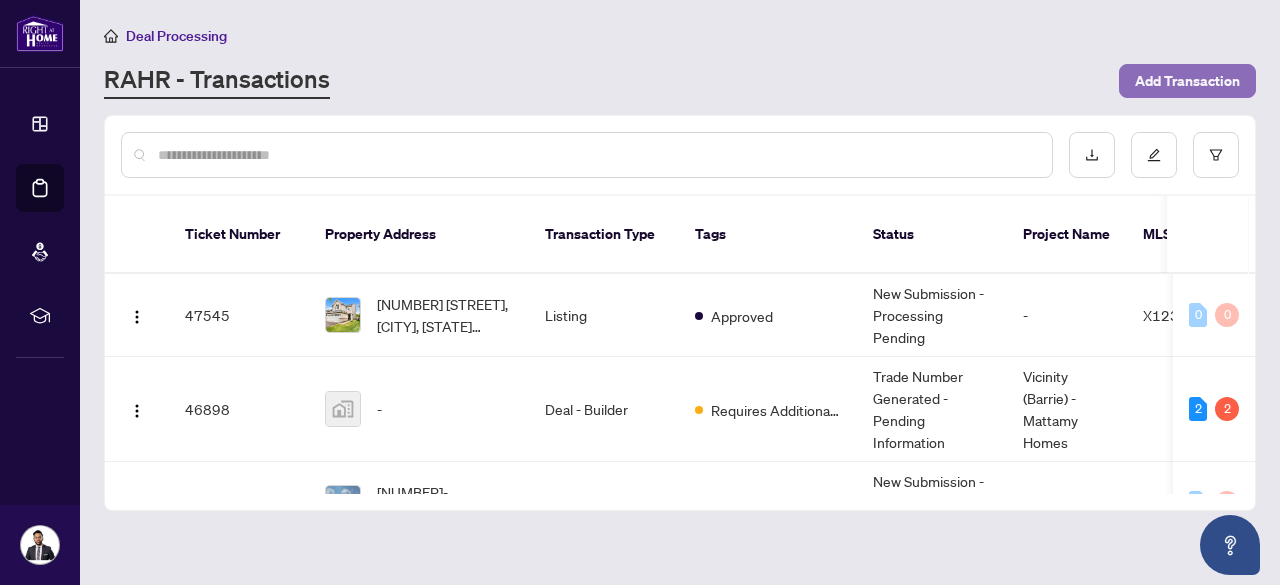 click on "Add Transaction" at bounding box center (1187, 81) 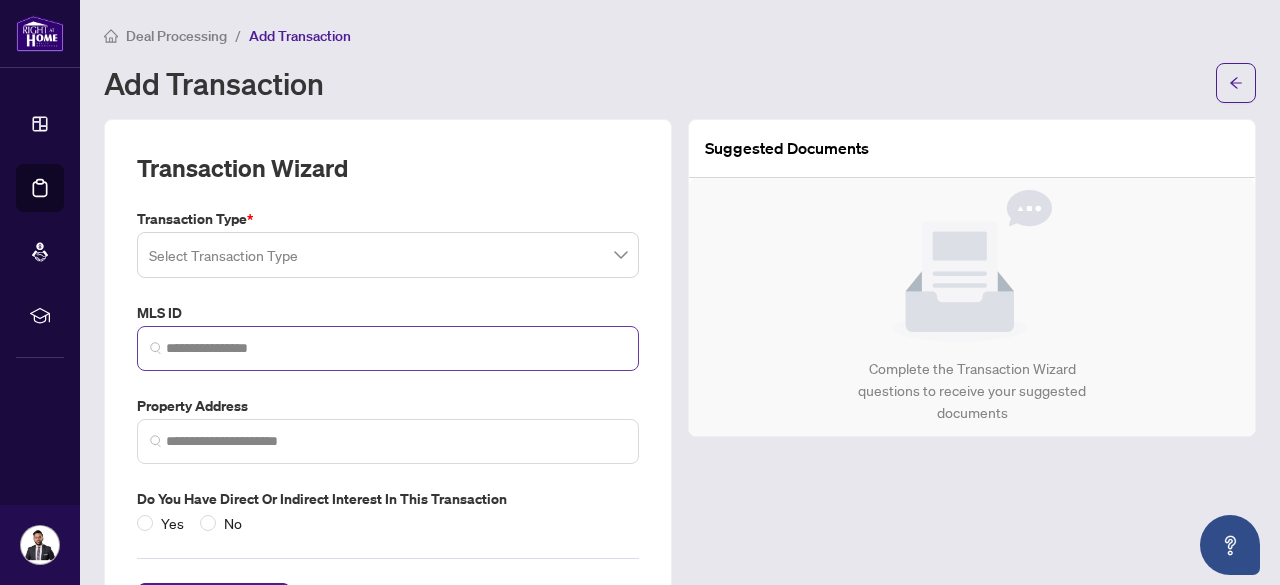 click at bounding box center (388, 348) 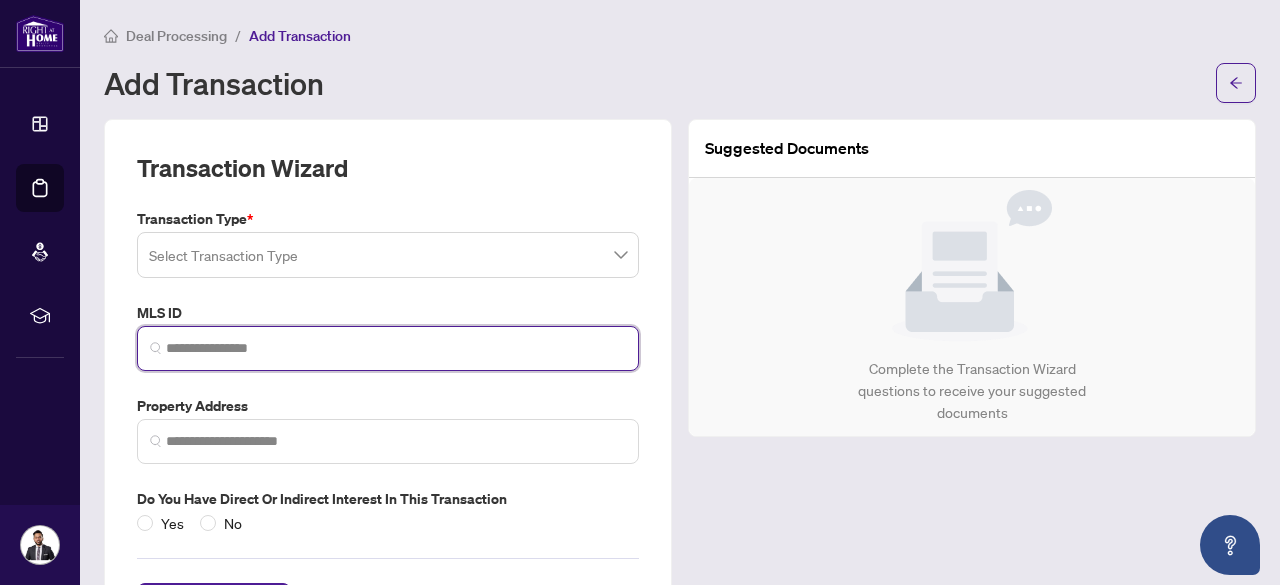 paste on "*********" 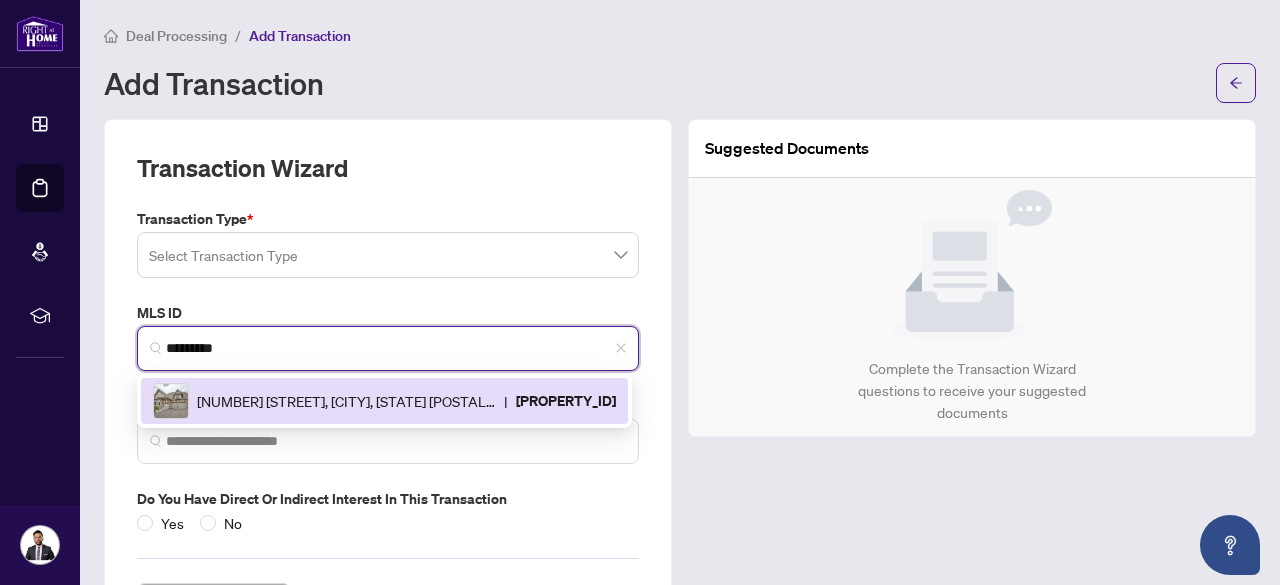 click on "[NUMBER] [STREET], [CITY], [STATE] [POSTAL_CODE], [COUNTRY]" at bounding box center [346, 401] 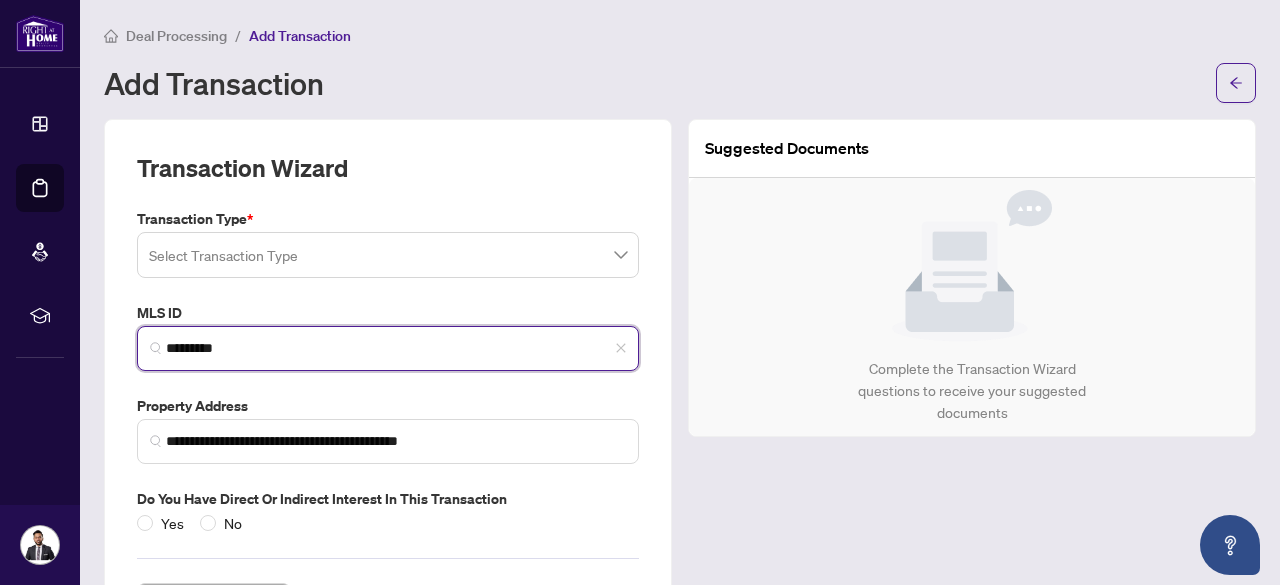 type on "*********" 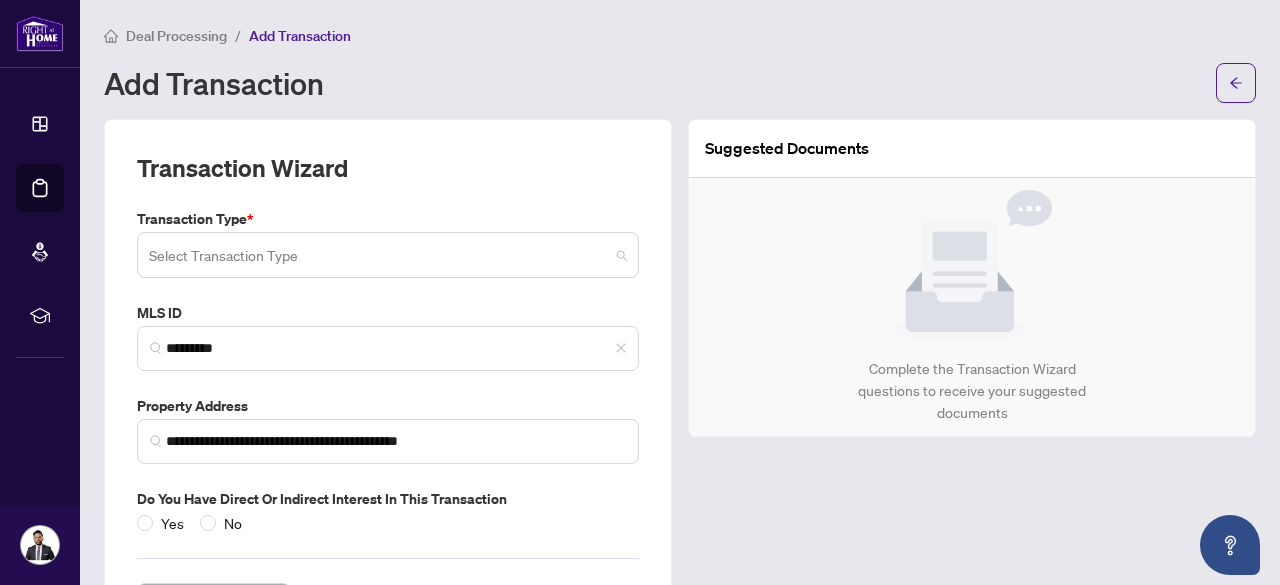 click at bounding box center (379, 258) 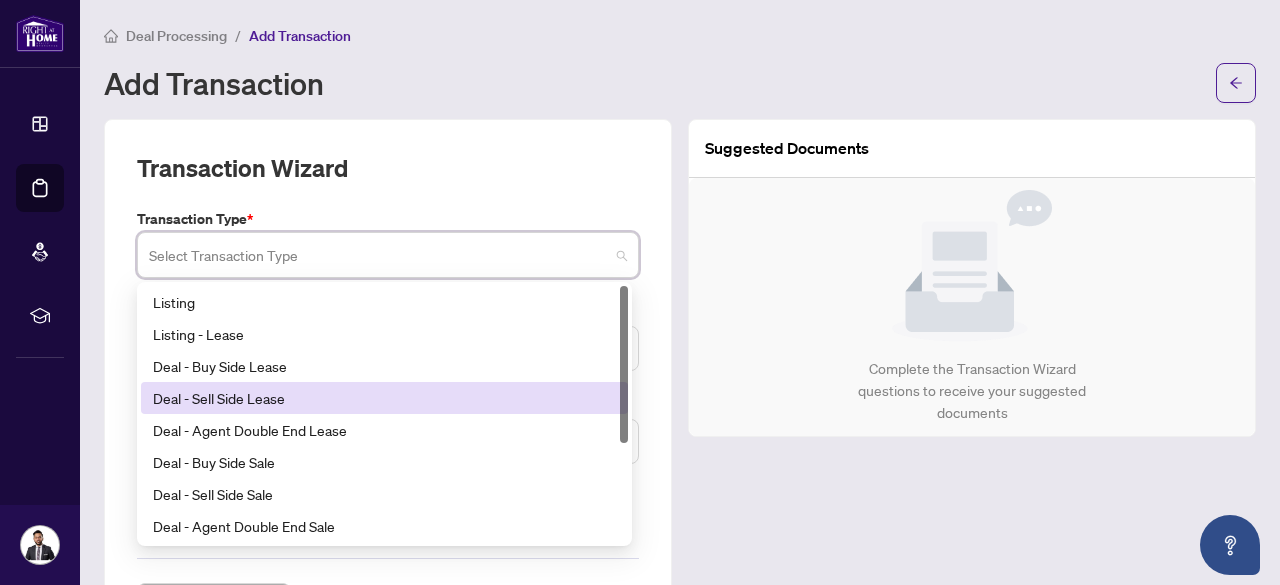 click on "Deal - Sell Side Lease" at bounding box center [384, 398] 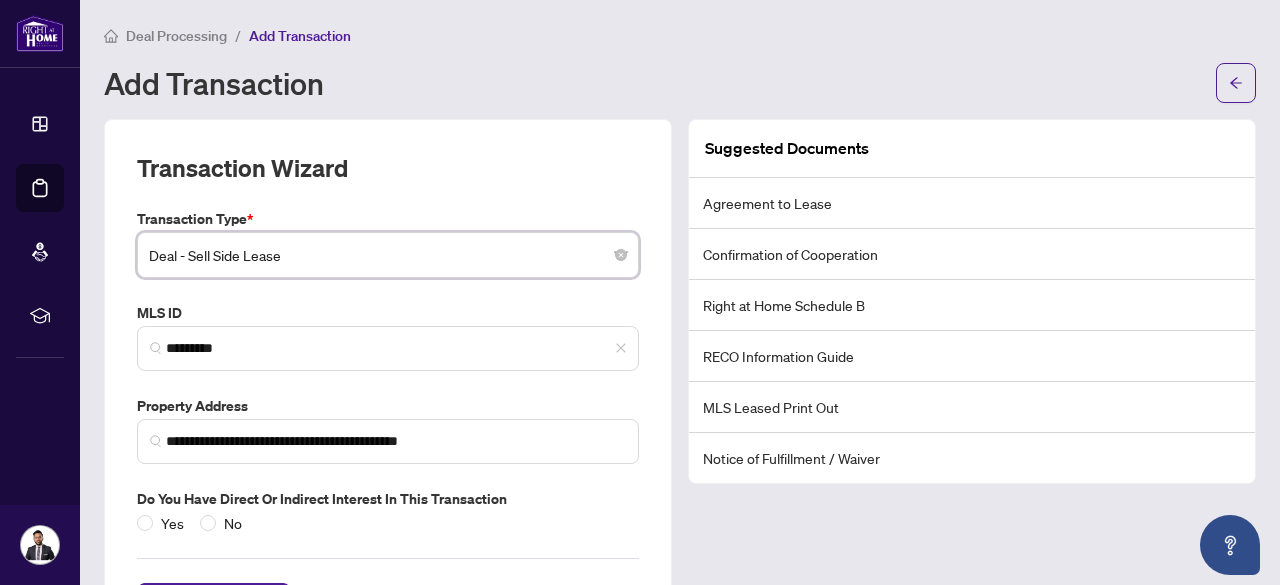scroll, scrollTop: 84, scrollLeft: 0, axis: vertical 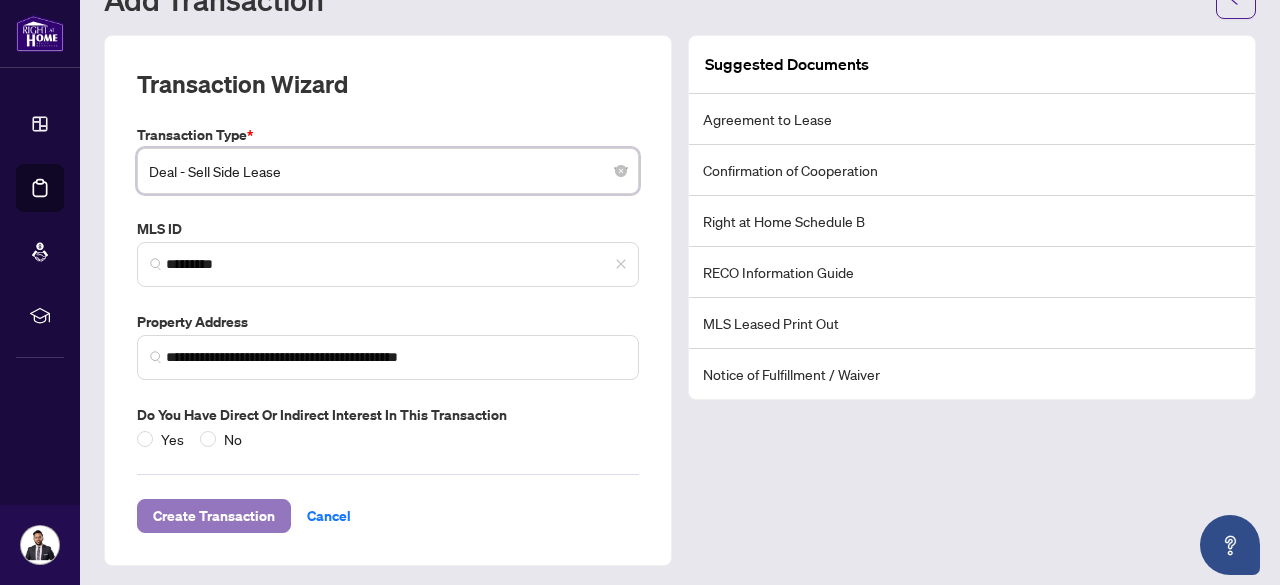 click on "Create Transaction" at bounding box center [214, 516] 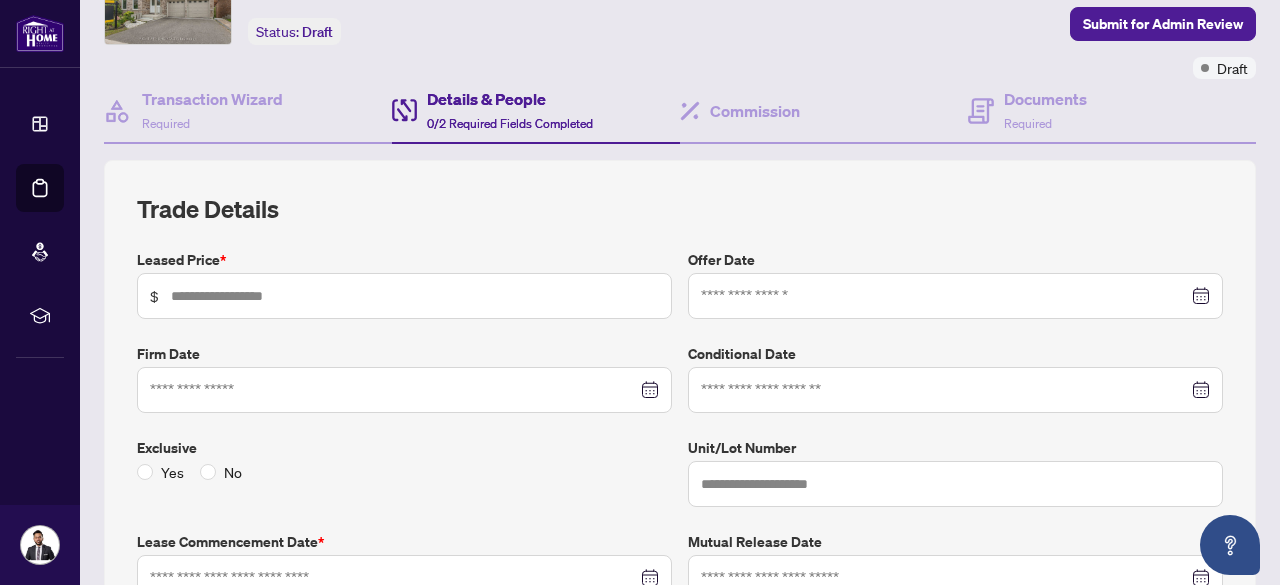 scroll, scrollTop: 114, scrollLeft: 0, axis: vertical 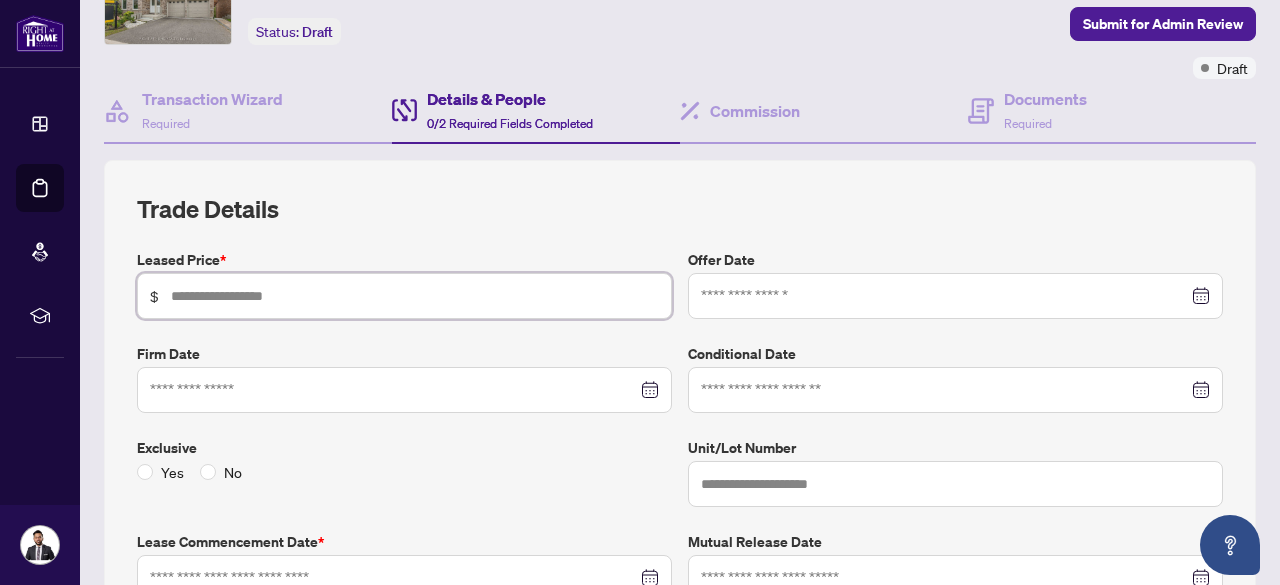click at bounding box center (415, 296) 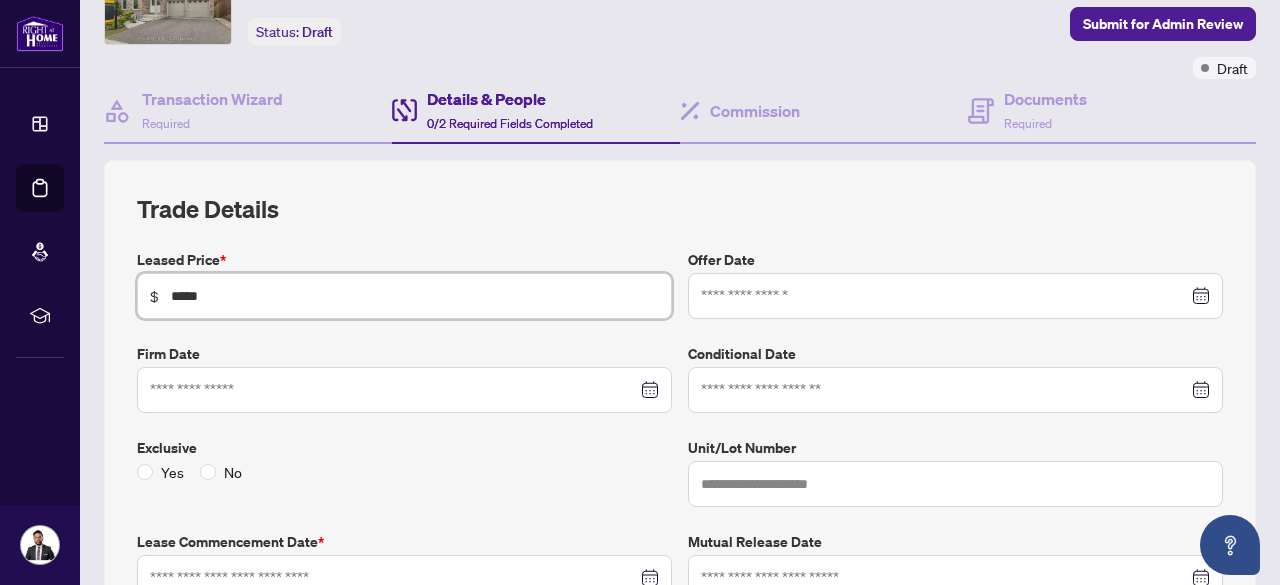 type on "*****" 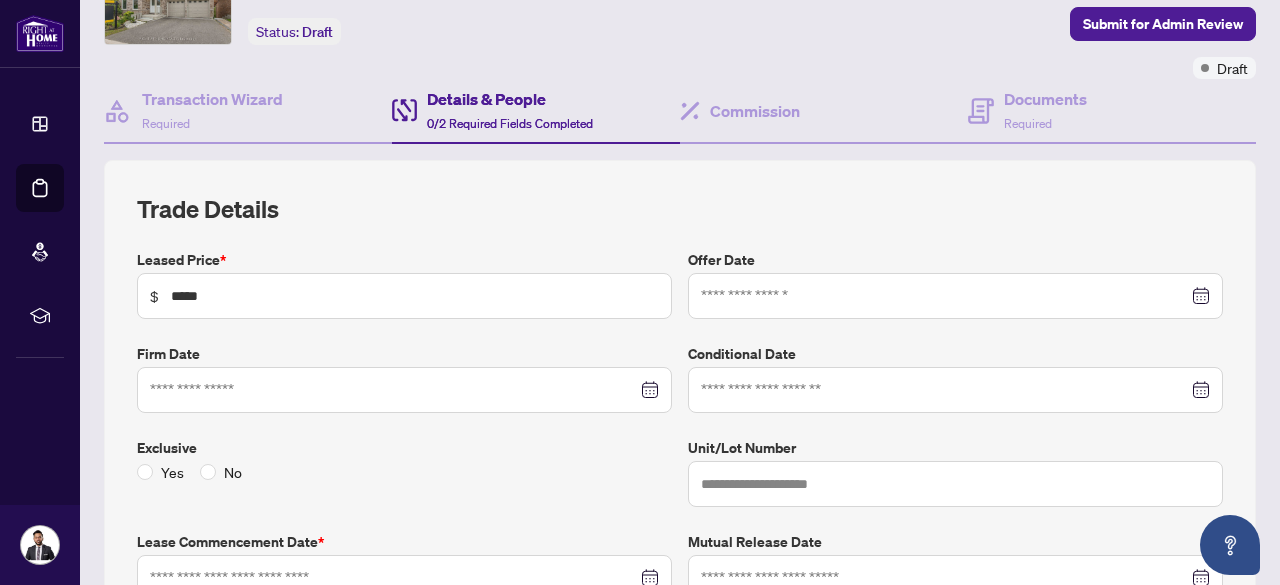 click on "Trade Details Leased Price * $ ***** Offer Date Firm Date Conditional Date Exclusive Yes No Unit/Lot Number Lease Commencement Date * Mutual Release Date Deposit No  deposit  added yet. Add Deposit" at bounding box center [680, 494] 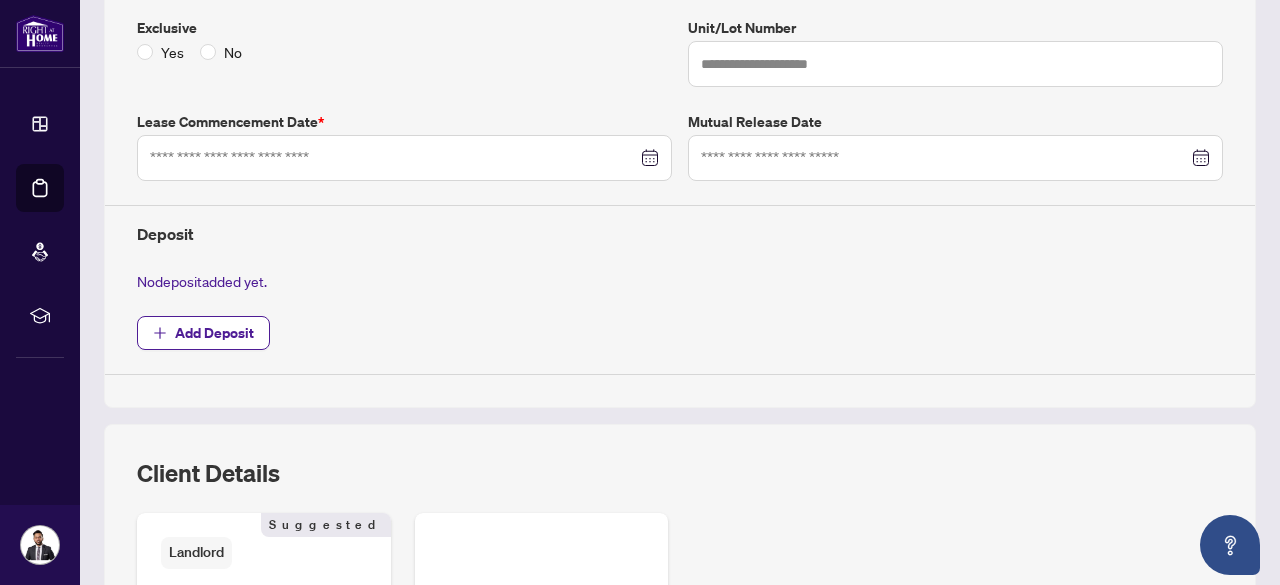 scroll, scrollTop: 532, scrollLeft: 0, axis: vertical 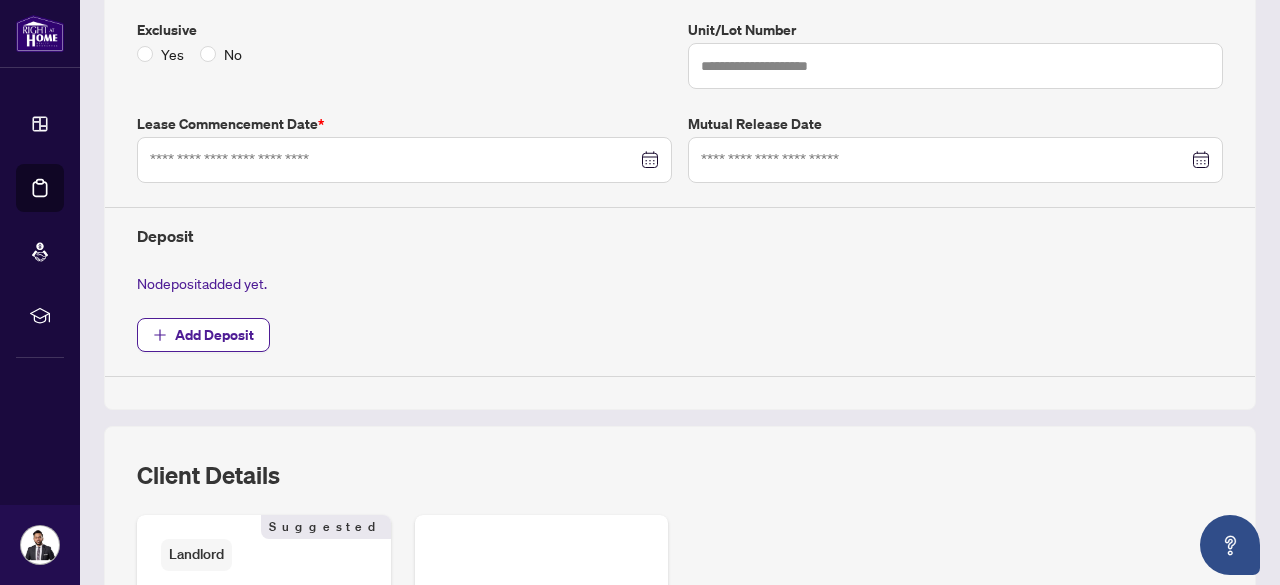 click at bounding box center (404, 160) 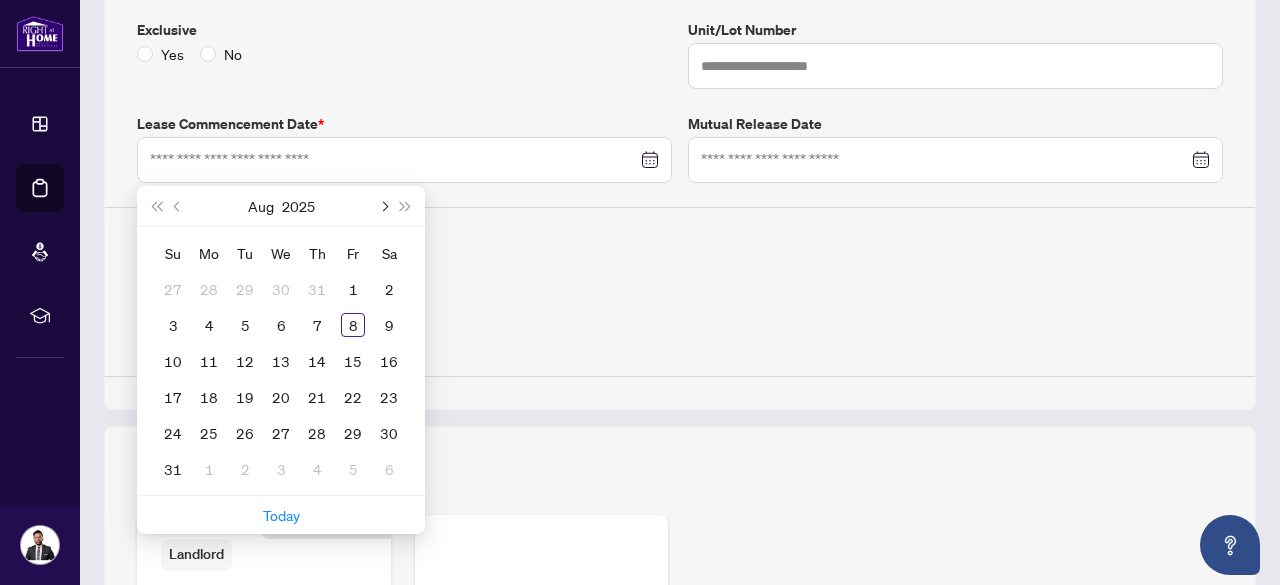 click at bounding box center [383, 206] 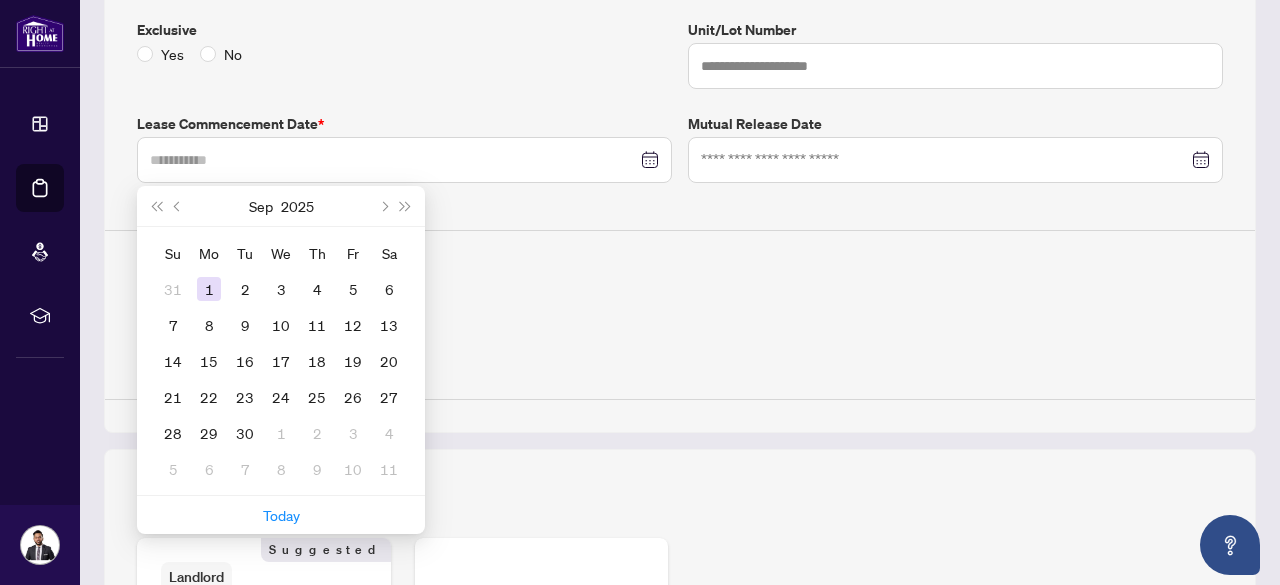 type on "**********" 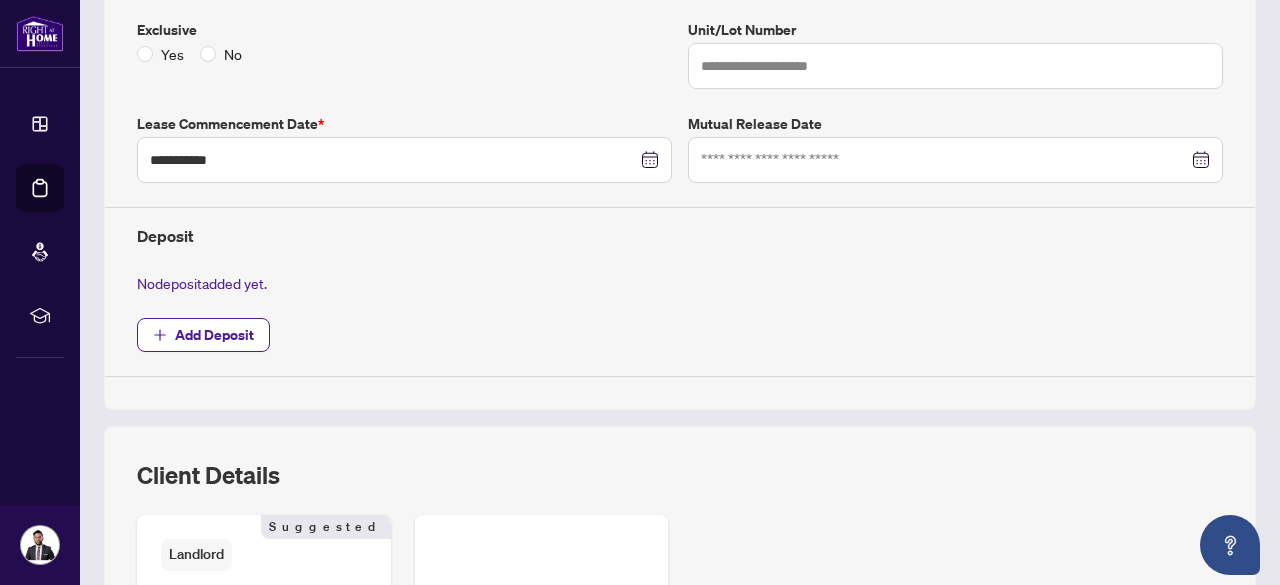 click on "Deposit" at bounding box center [680, 236] 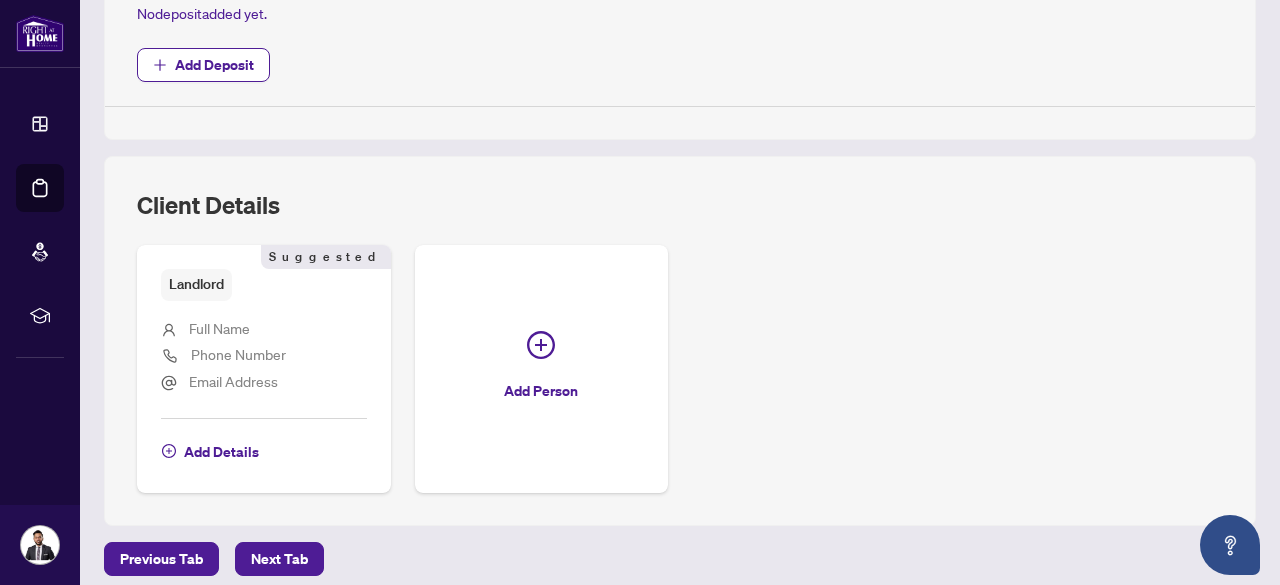 scroll, scrollTop: 867, scrollLeft: 0, axis: vertical 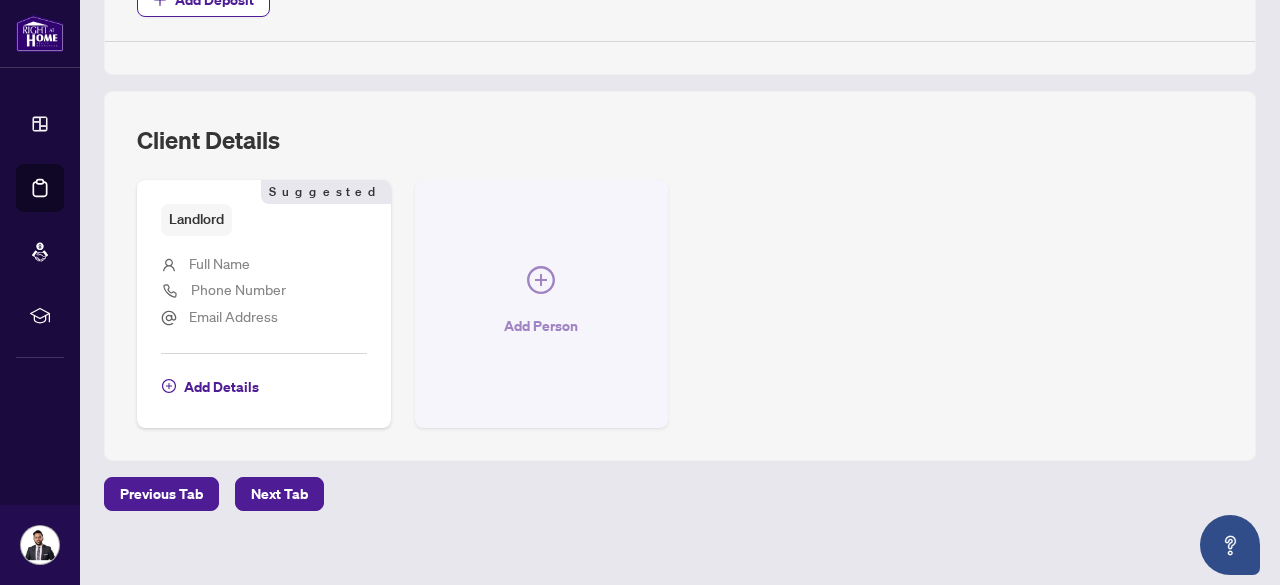 click at bounding box center [541, 284] 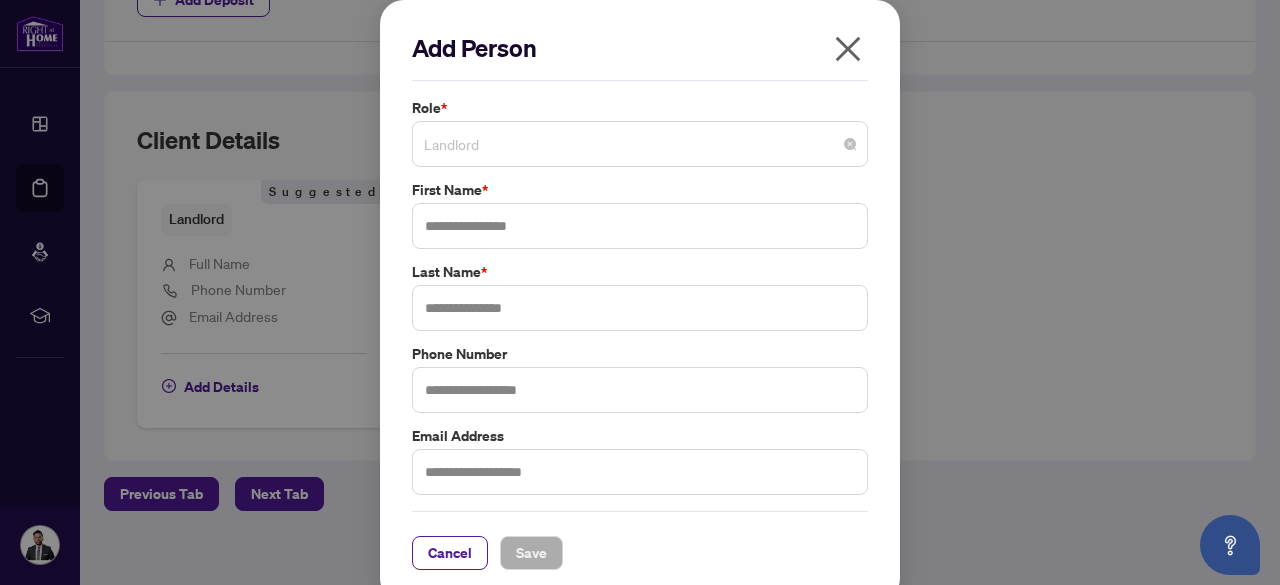 click on "Landlord" at bounding box center [640, 144] 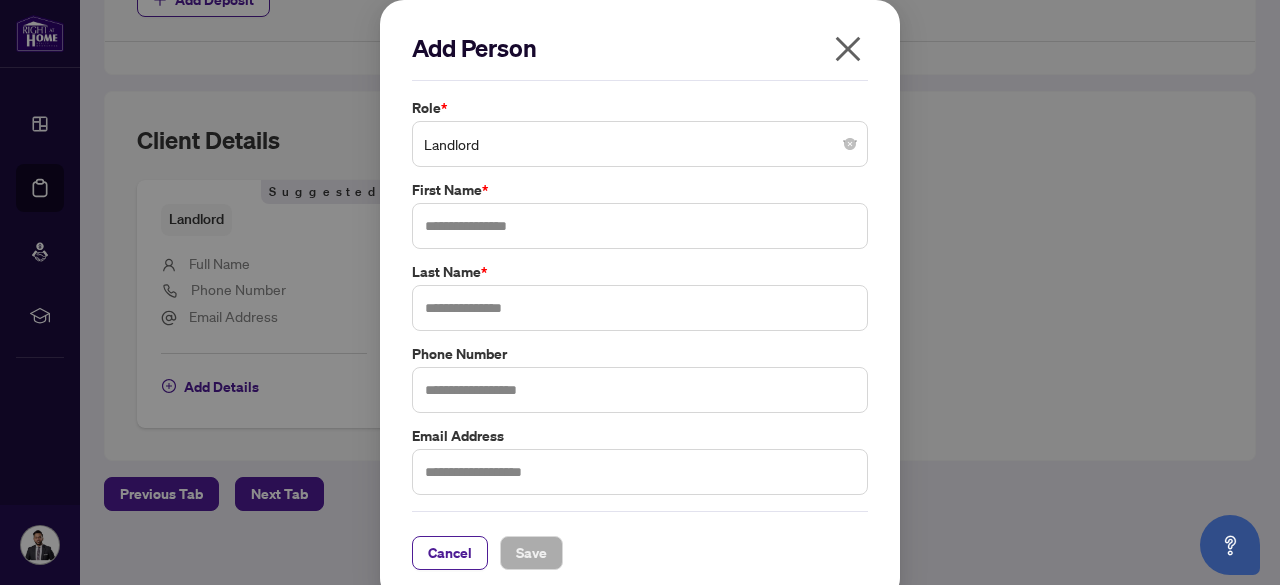 click 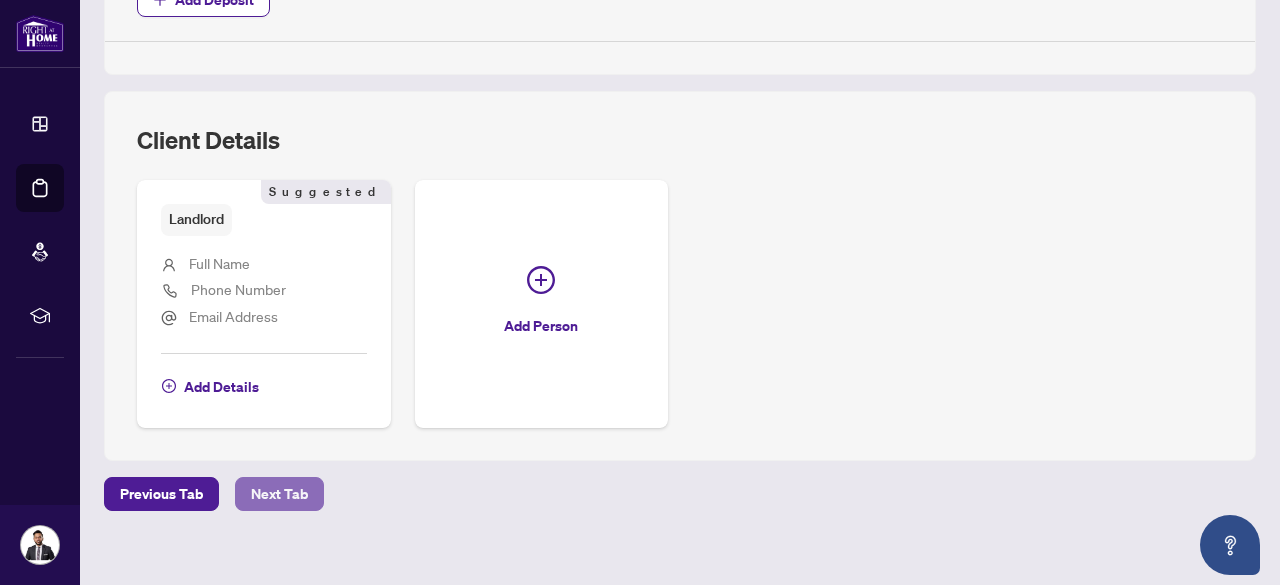 click on "Next Tab" at bounding box center [279, 494] 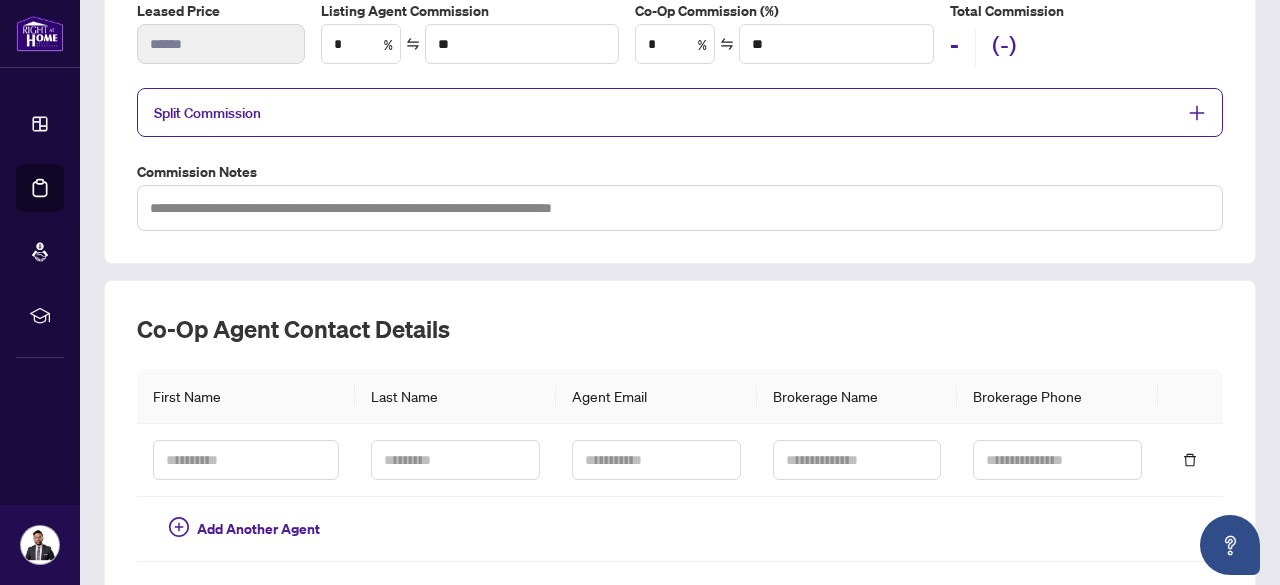 scroll, scrollTop: 366, scrollLeft: 0, axis: vertical 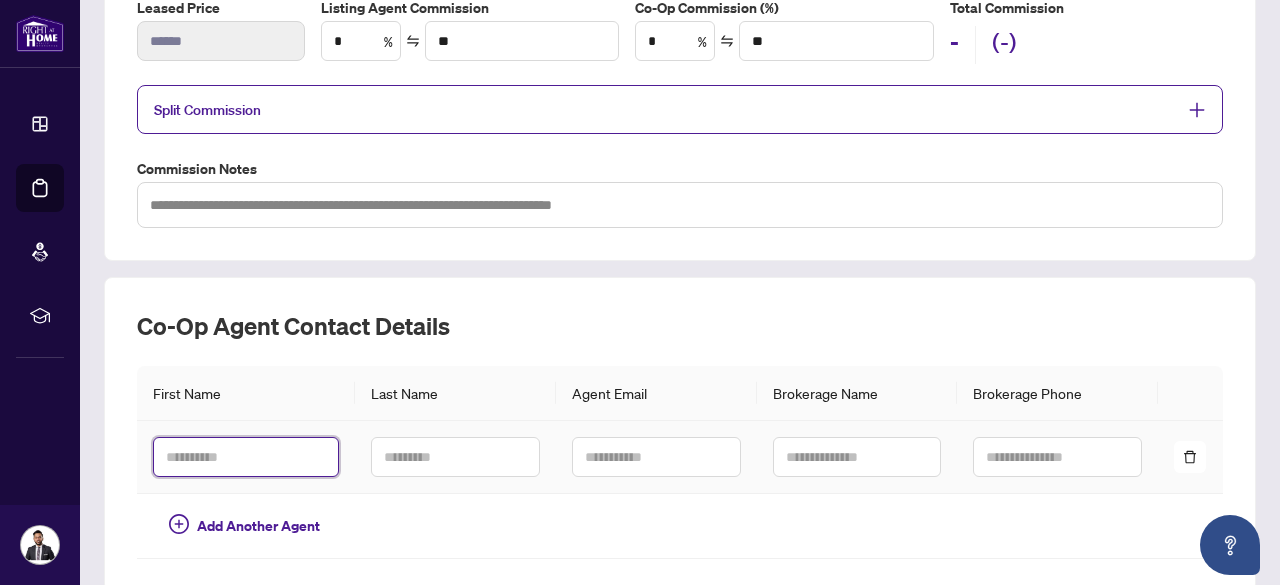 click at bounding box center [246, 457] 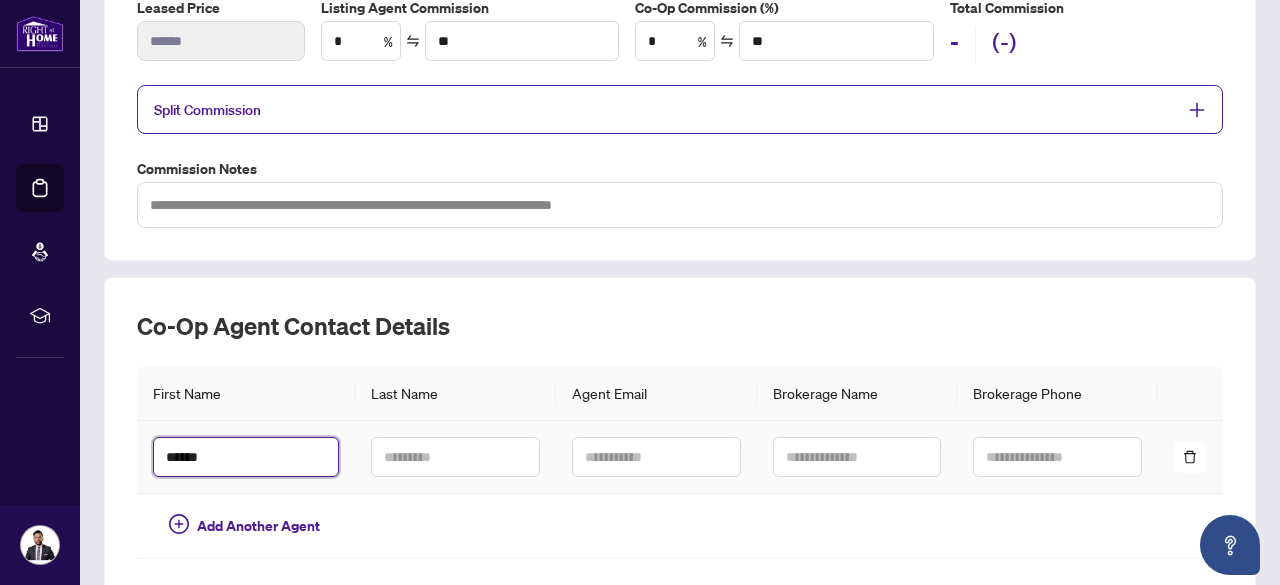 type on "******" 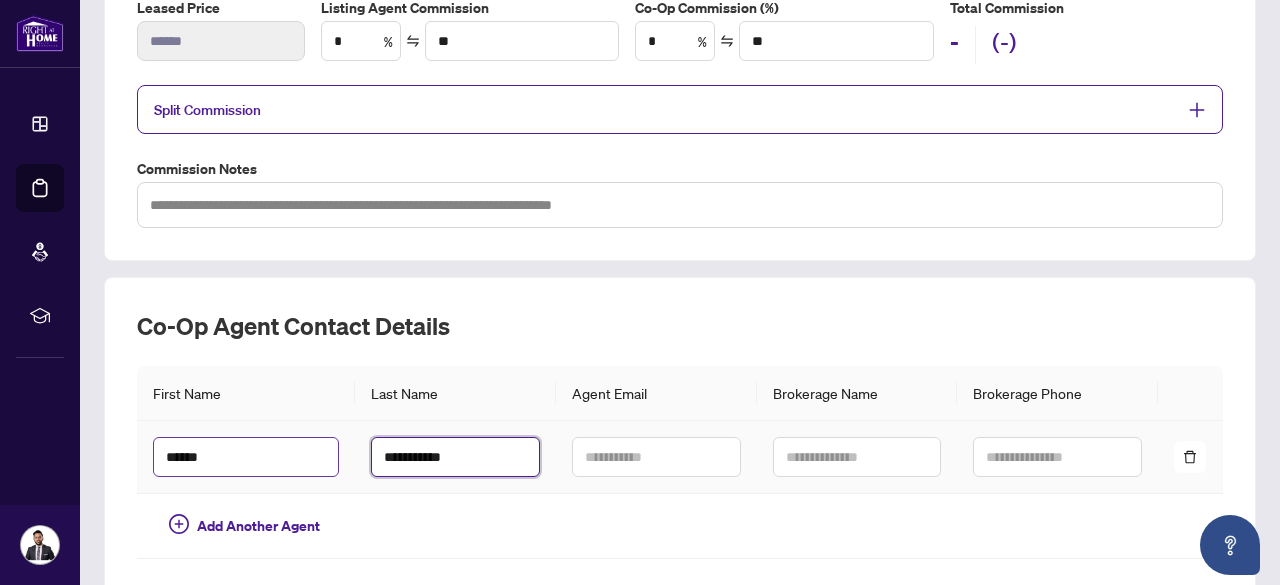 type on "**********" 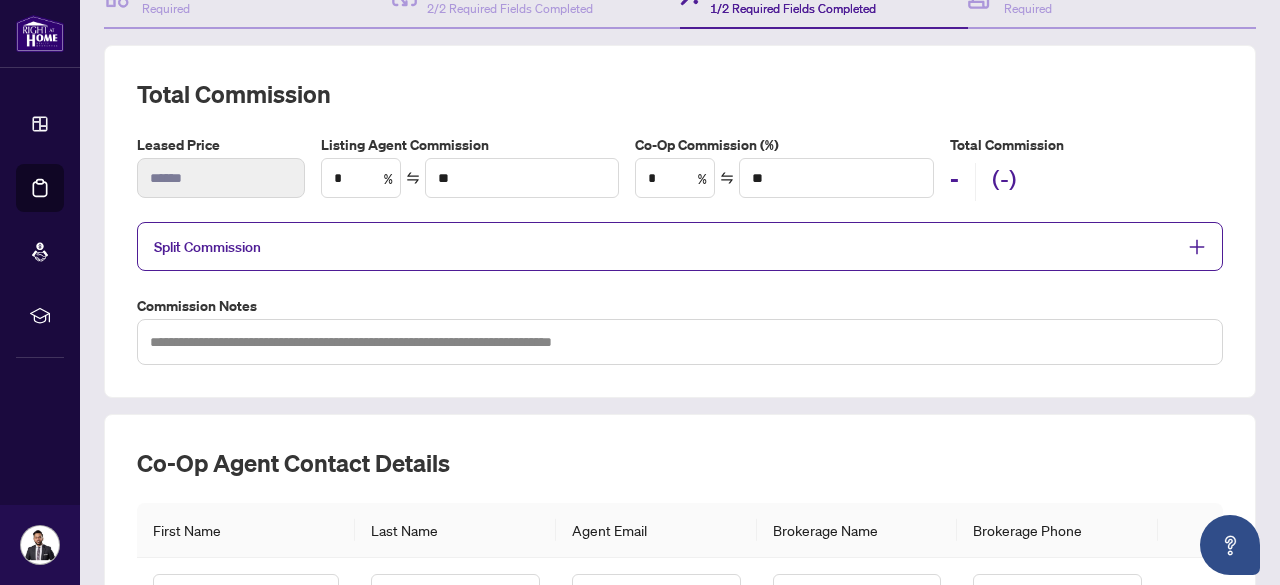 scroll, scrollTop: 223, scrollLeft: 0, axis: vertical 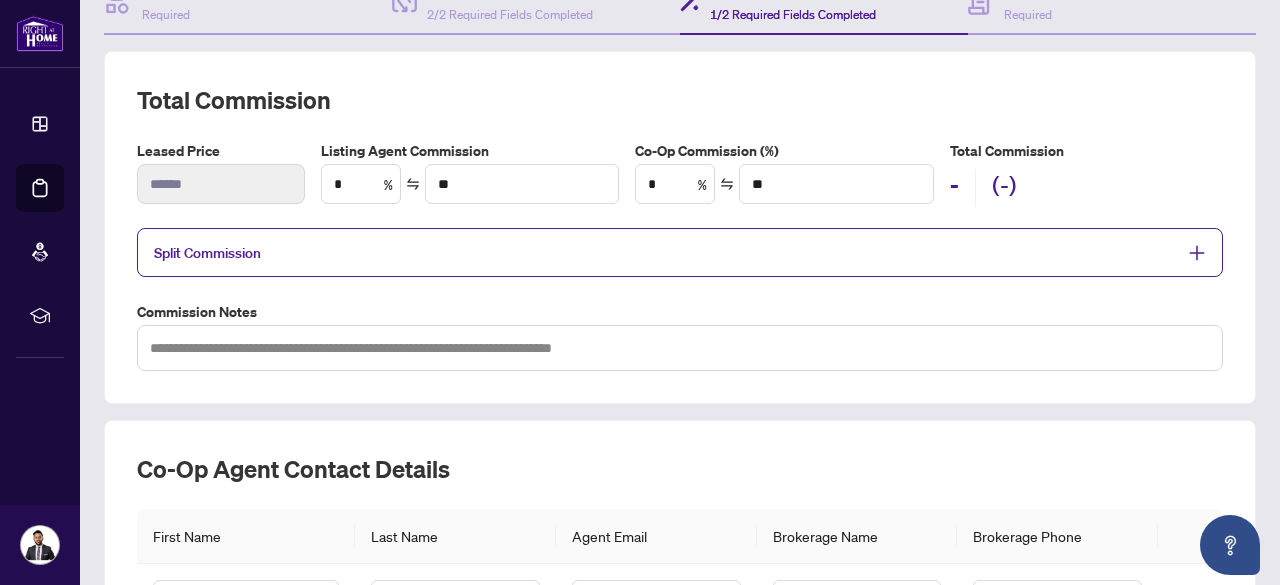 click on "Split Commission" at bounding box center (665, 252) 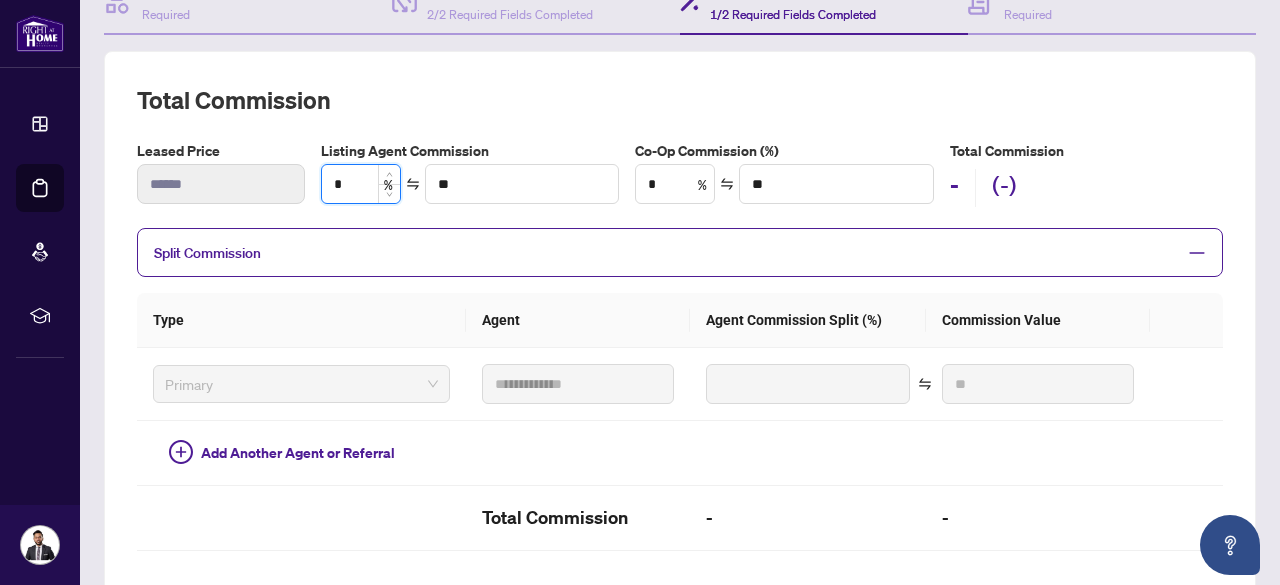 click on "*" at bounding box center (361, 184) 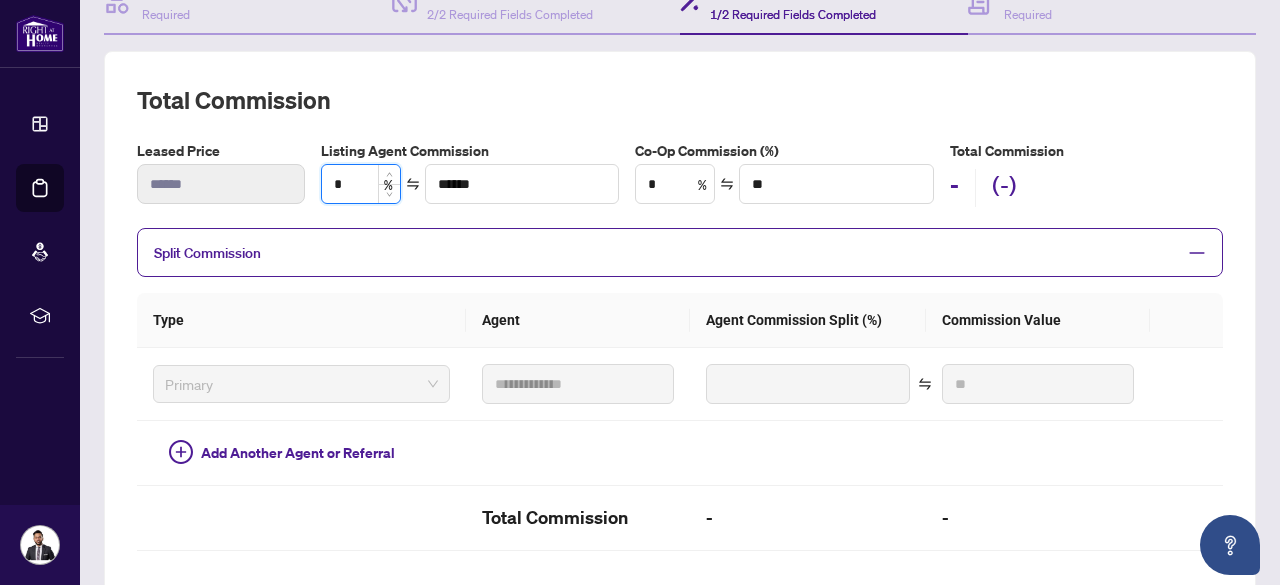 type on "**" 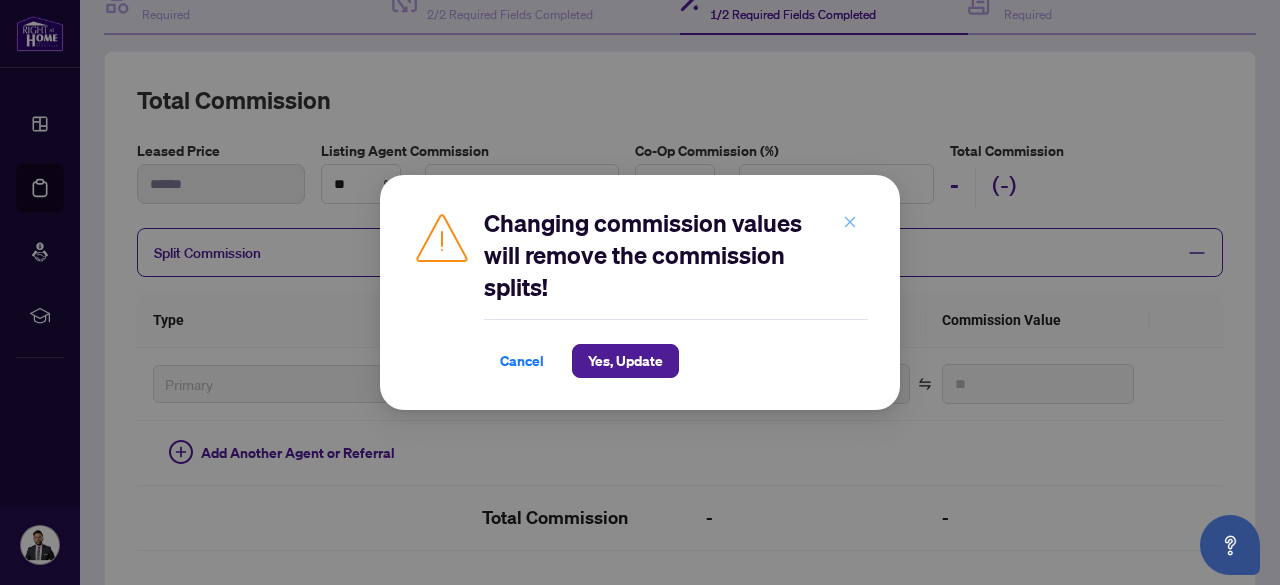 click 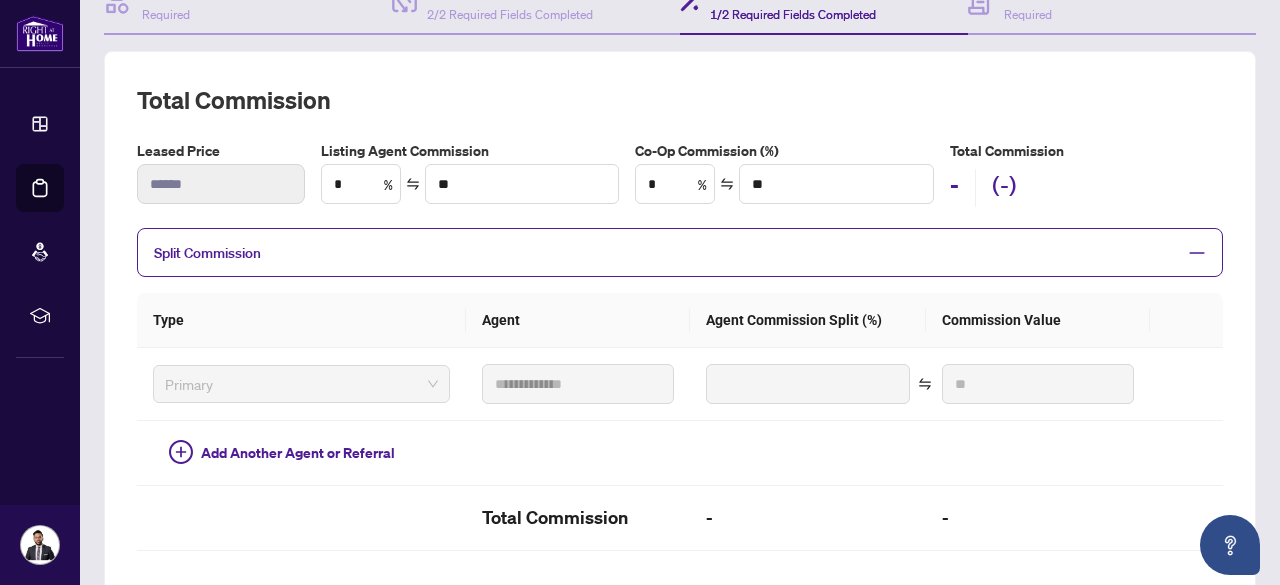 click on "Total Commission" at bounding box center (680, 100) 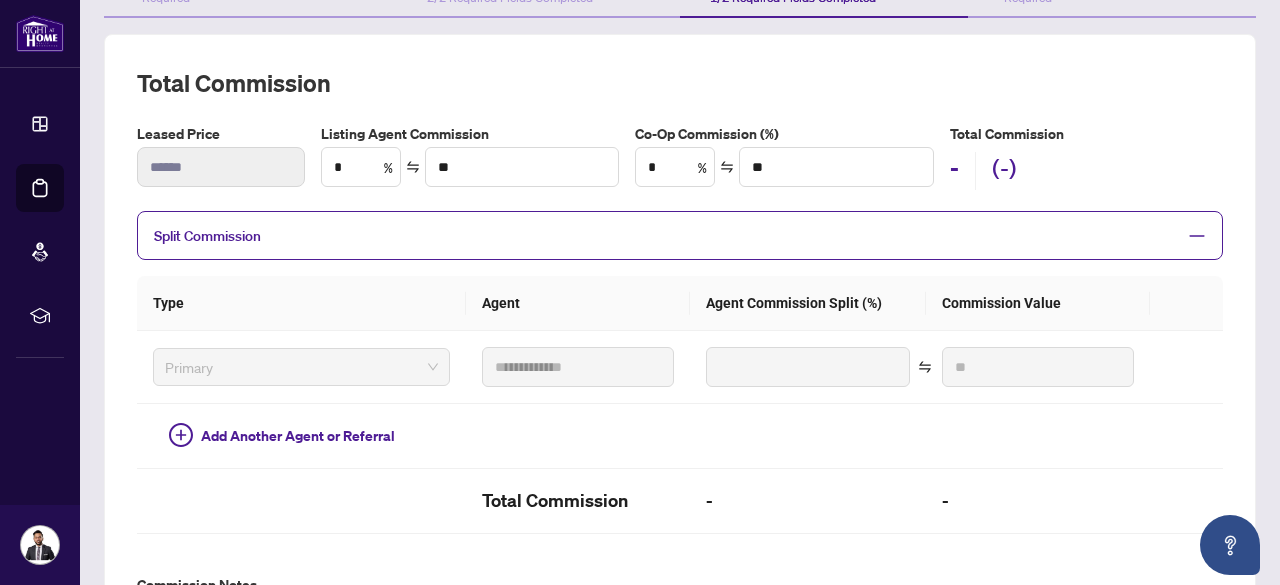 scroll, scrollTop: 241, scrollLeft: 0, axis: vertical 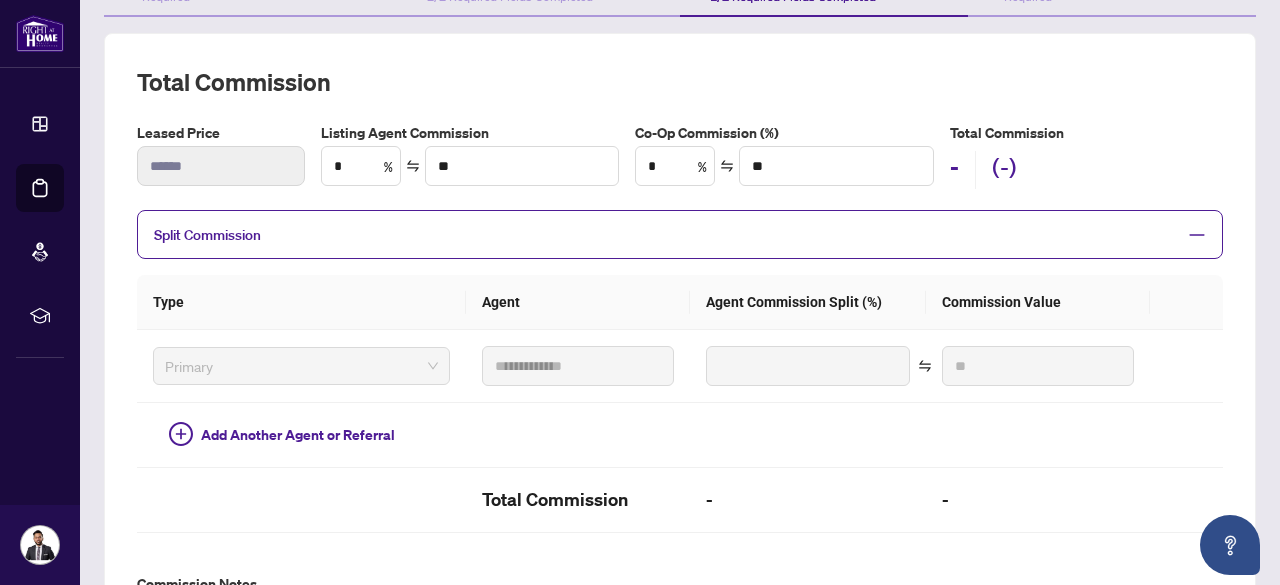 click on "Split Commission" at bounding box center (680, 234) 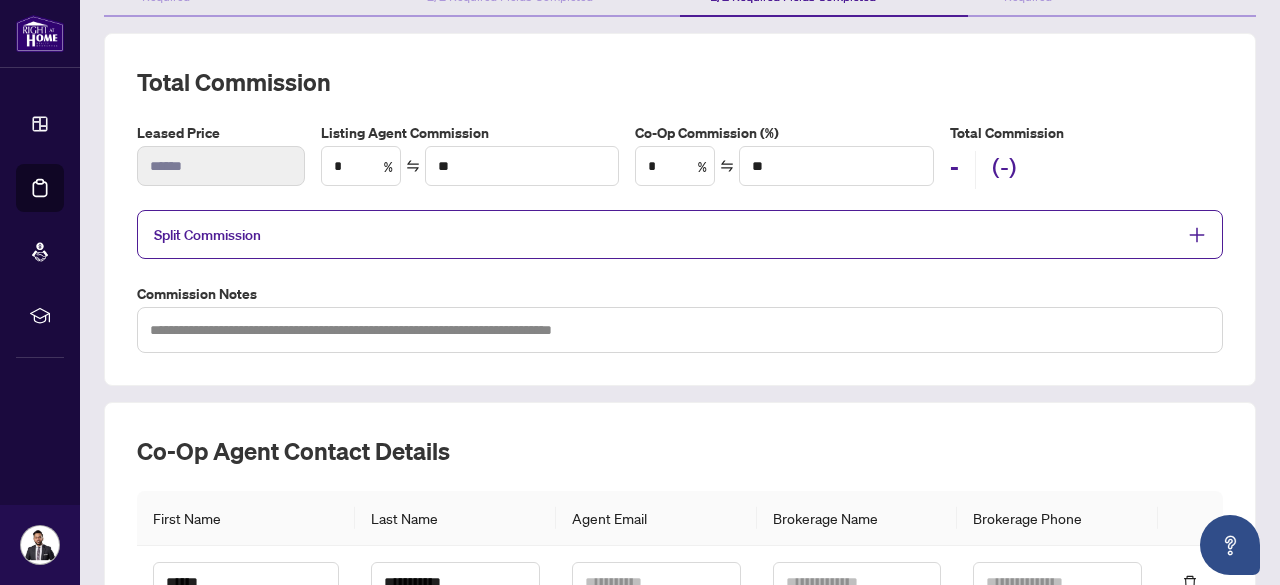 click on "Split Commission" at bounding box center (680, 234) 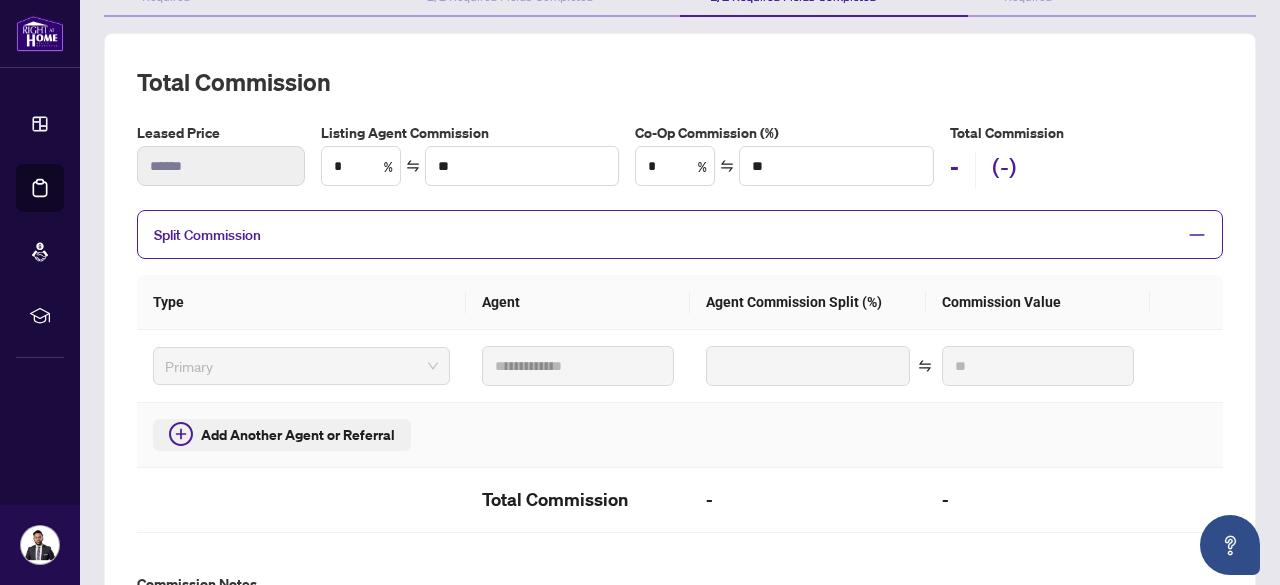 click on "Add Another Agent or Referral" at bounding box center [298, 435] 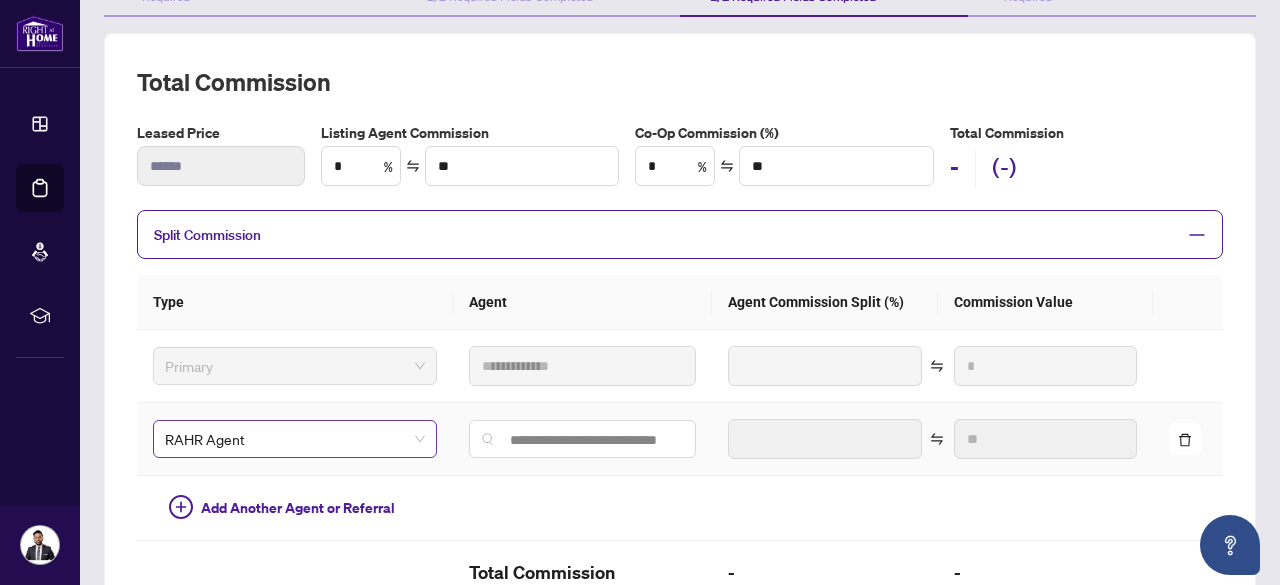 click on "RAHR Agent" at bounding box center (295, 439) 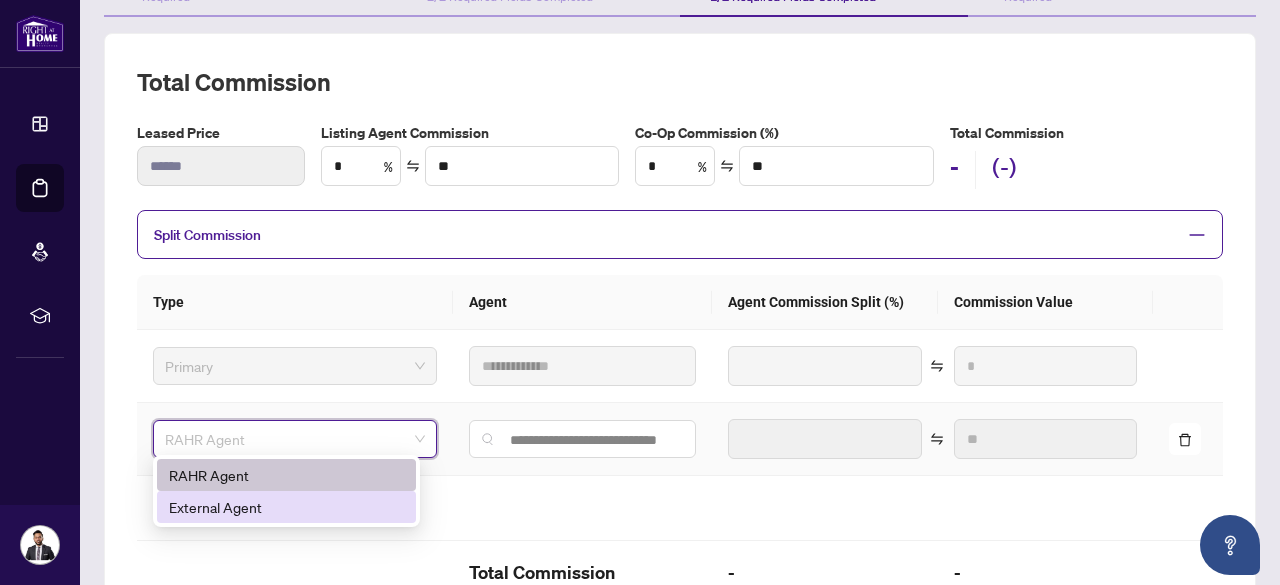 click on "External Agent" at bounding box center [286, 507] 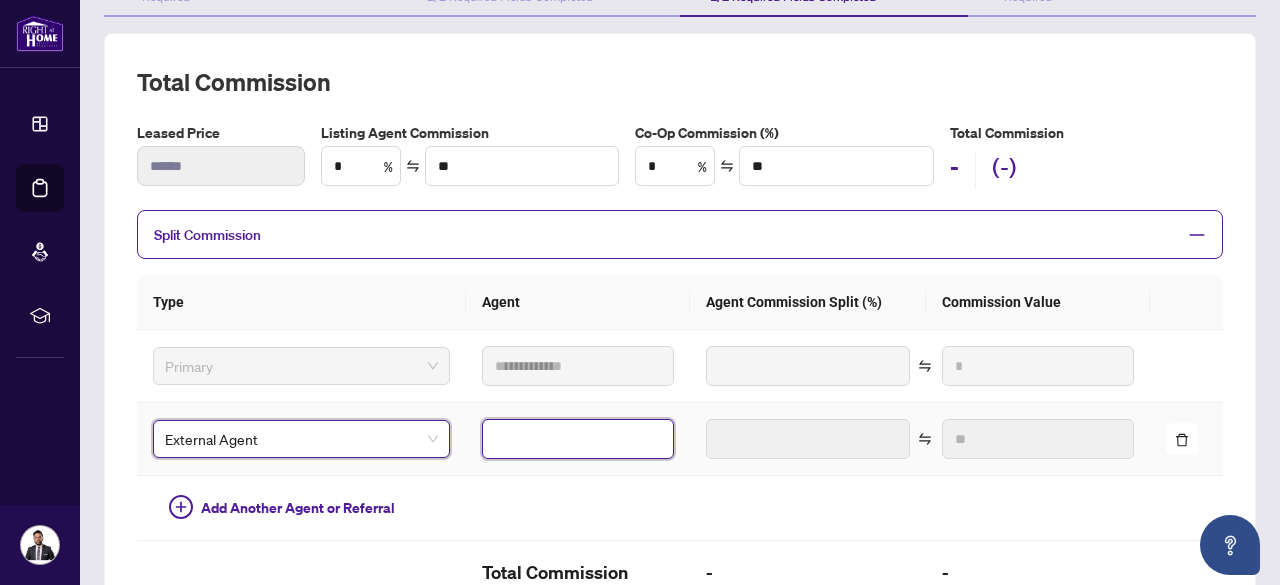 click at bounding box center [578, 439] 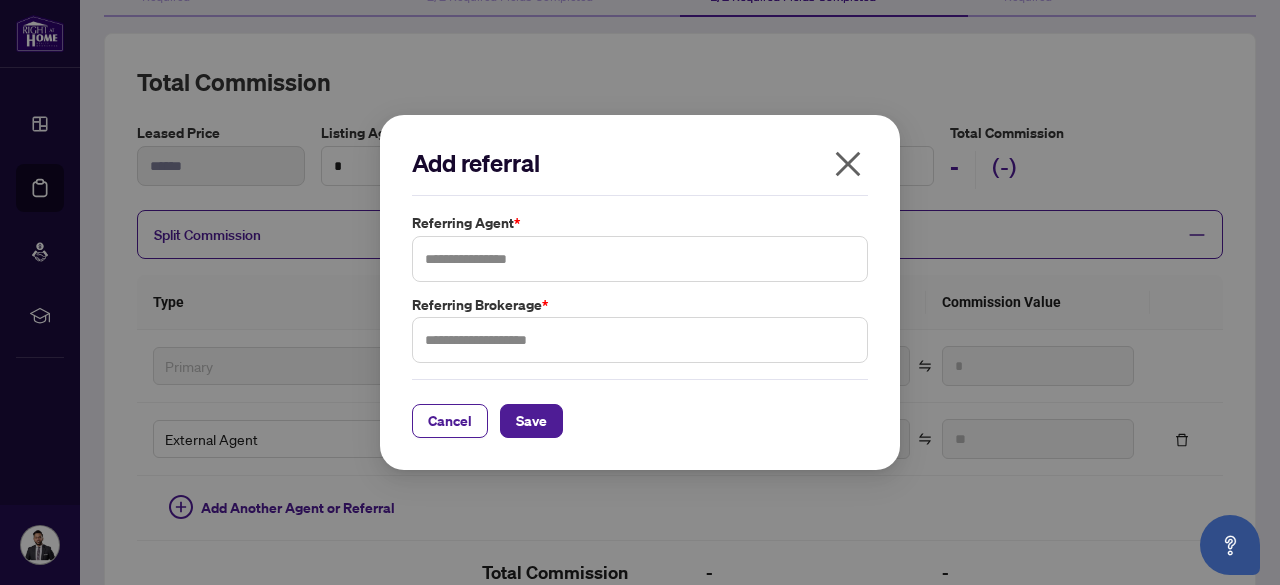 click 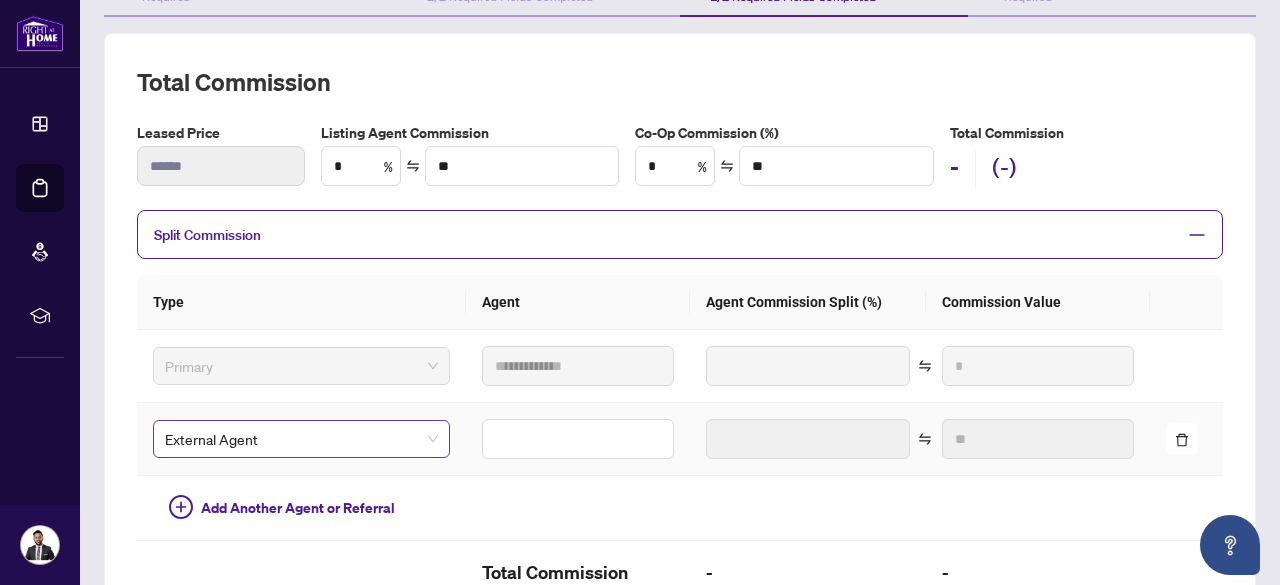 click on "External Agent" at bounding box center (301, 439) 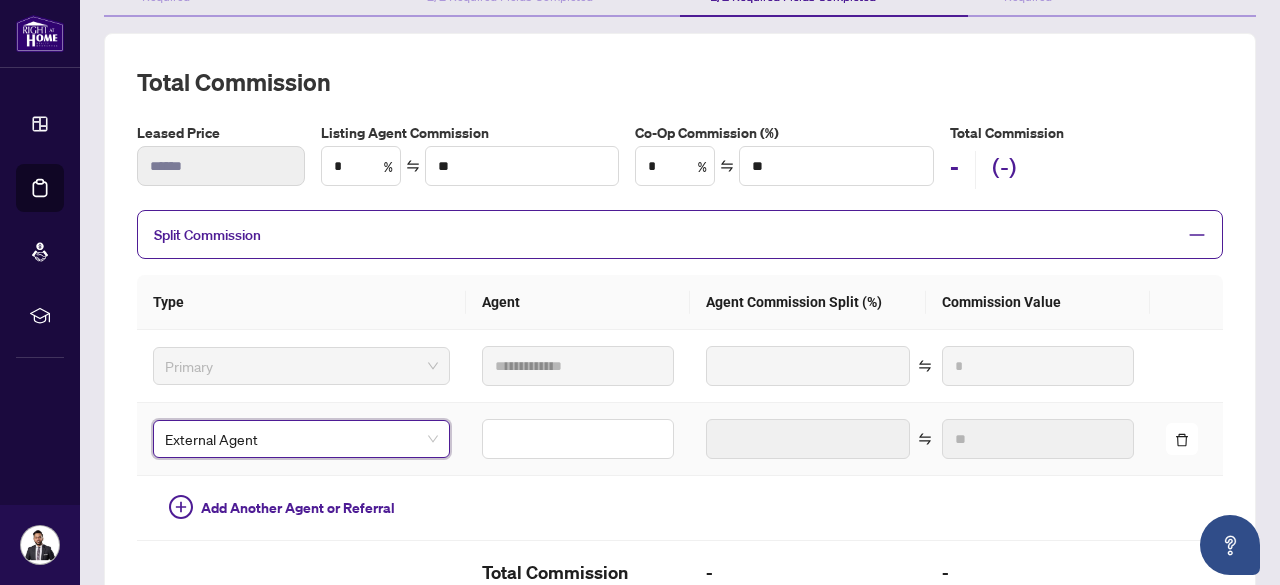 click on "External Agent" at bounding box center [301, 439] 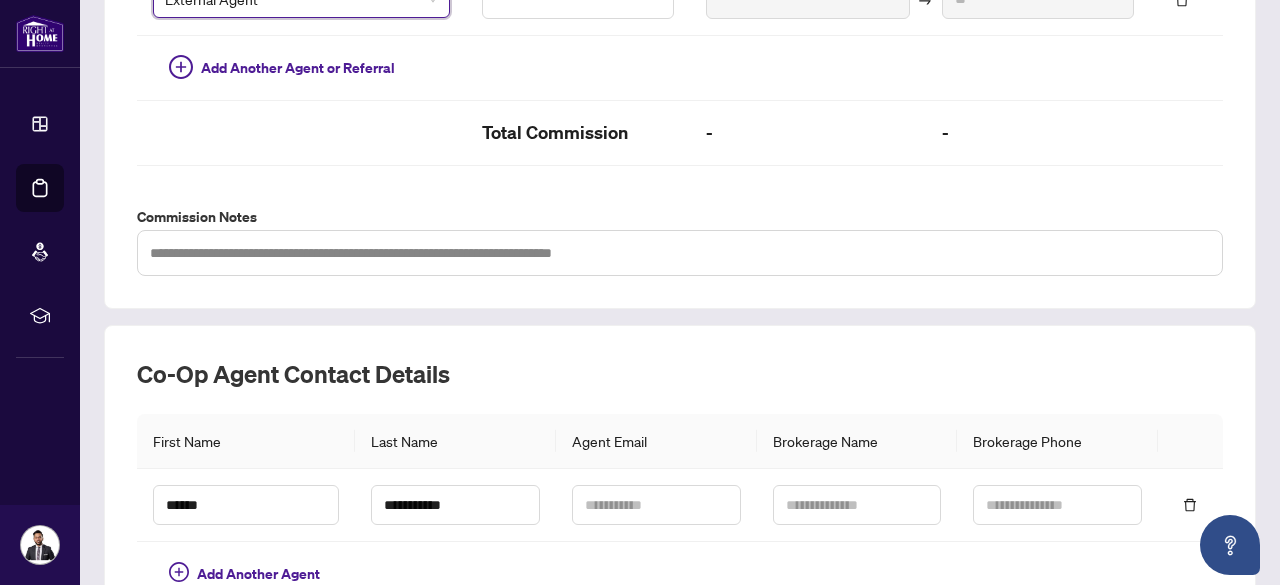 scroll, scrollTop: 803, scrollLeft: 0, axis: vertical 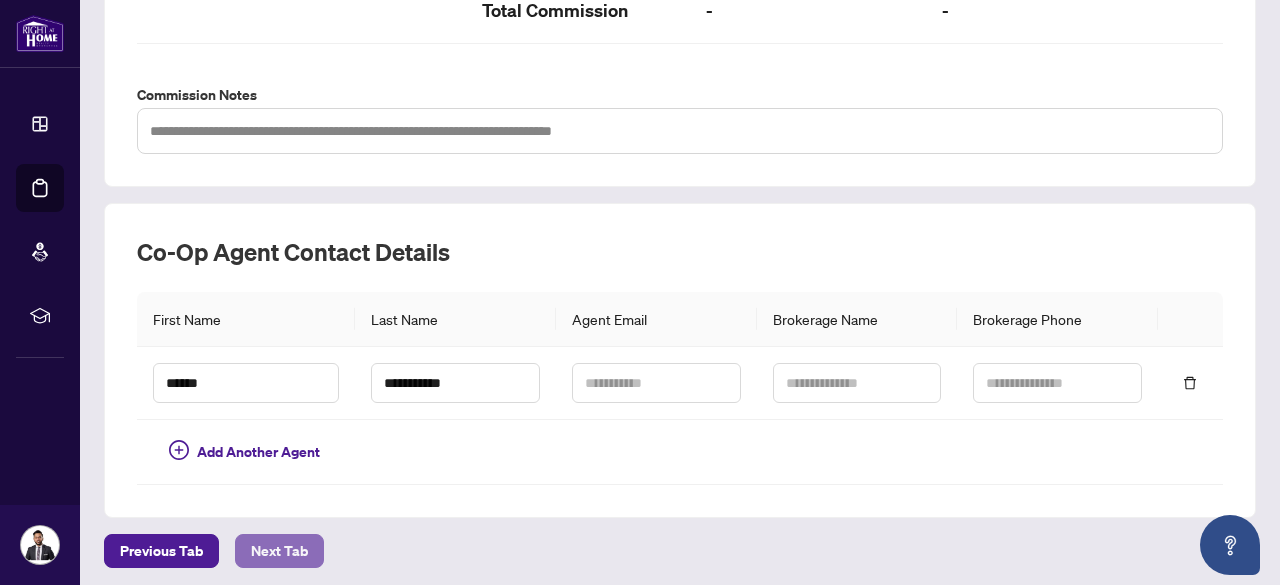 click on "Next Tab" at bounding box center (279, 551) 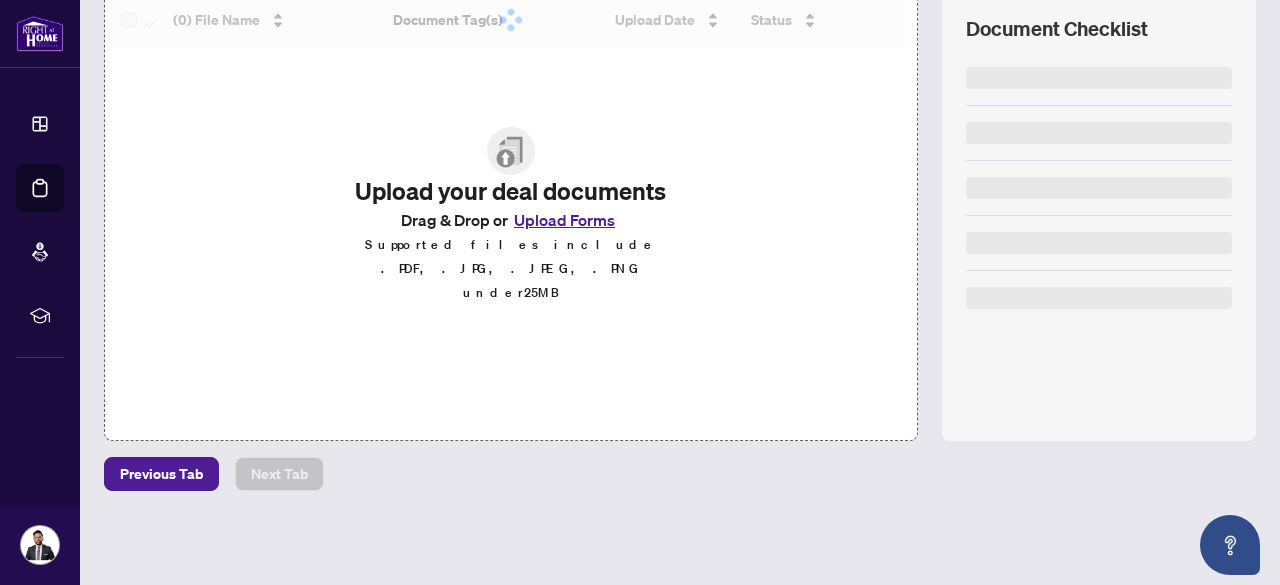 scroll, scrollTop: 0, scrollLeft: 0, axis: both 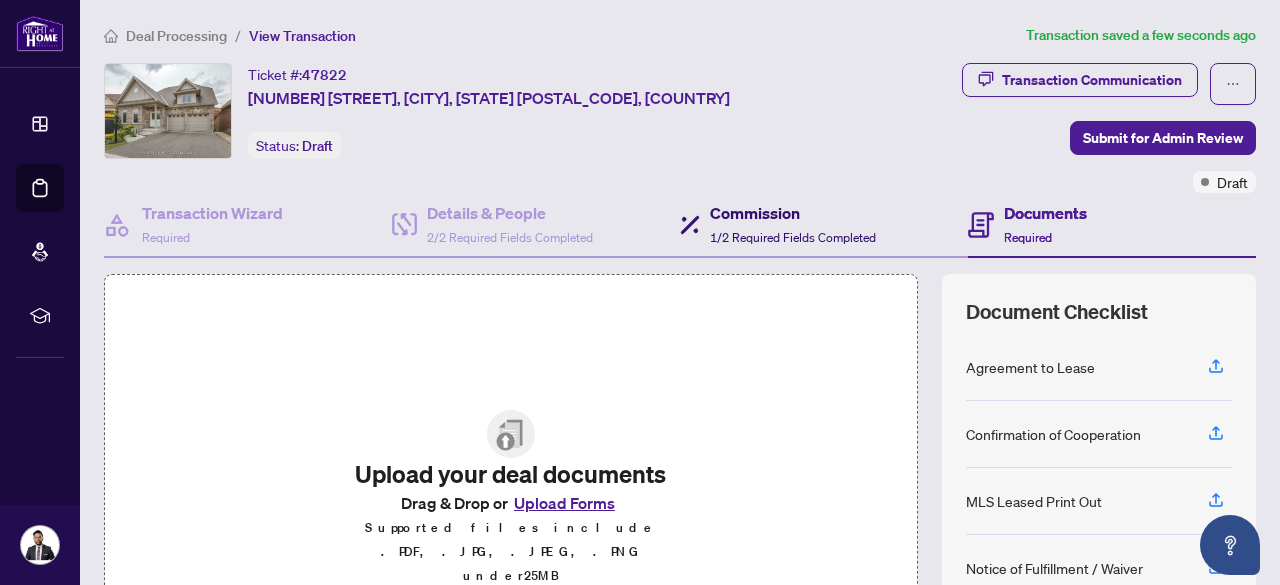click on "Commission" at bounding box center [793, 213] 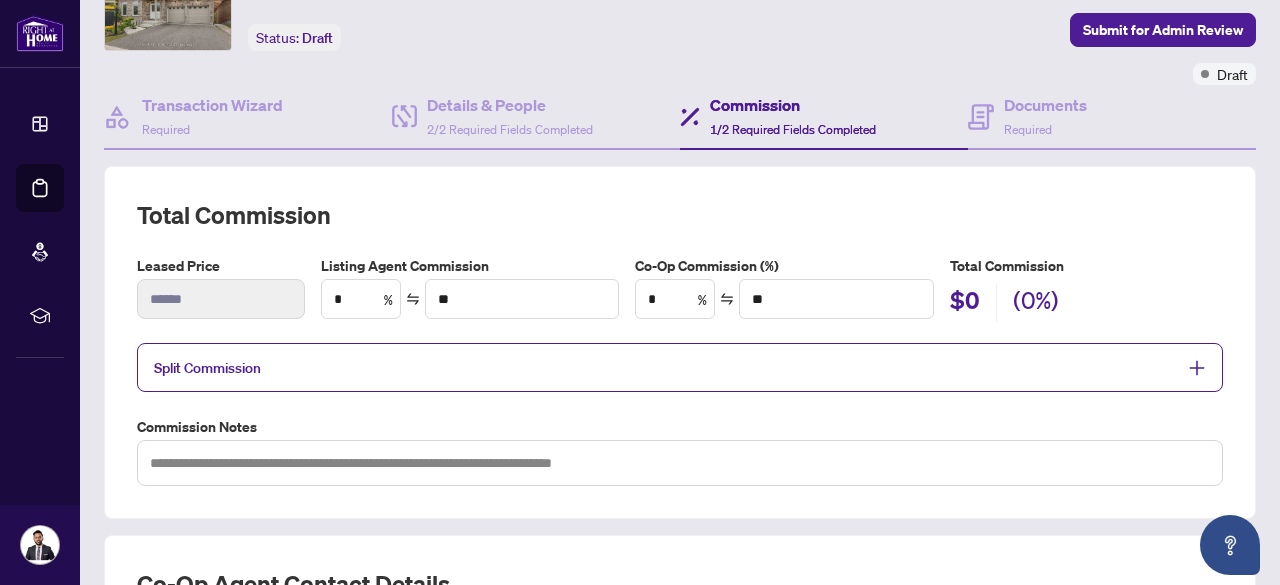 scroll, scrollTop: 109, scrollLeft: 0, axis: vertical 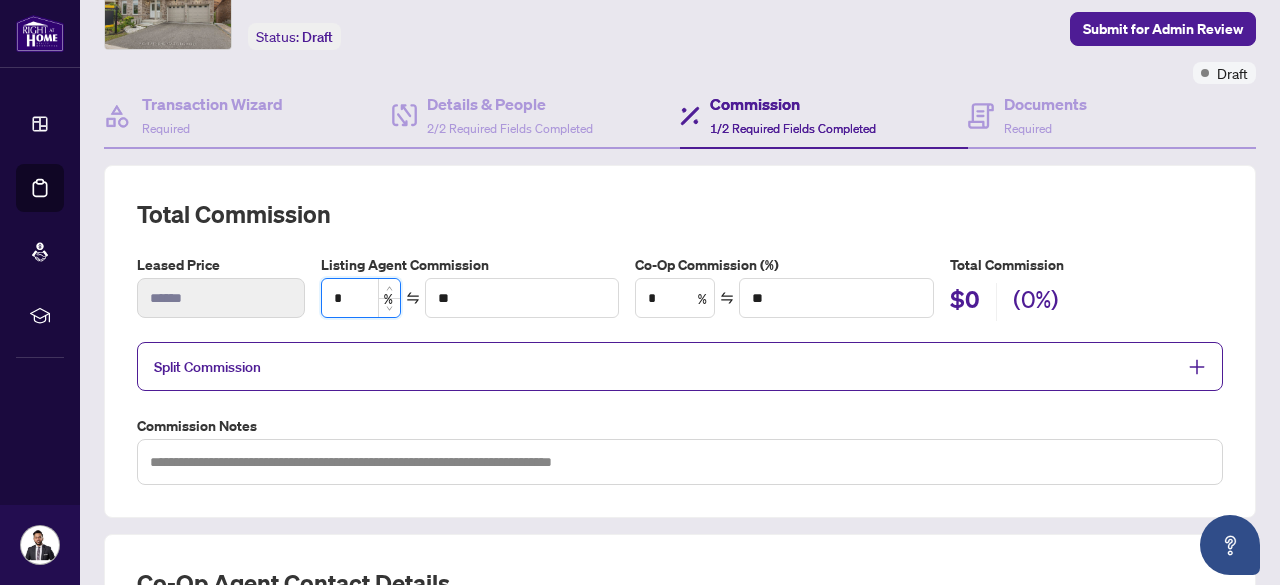 click on "*" at bounding box center [361, 298] 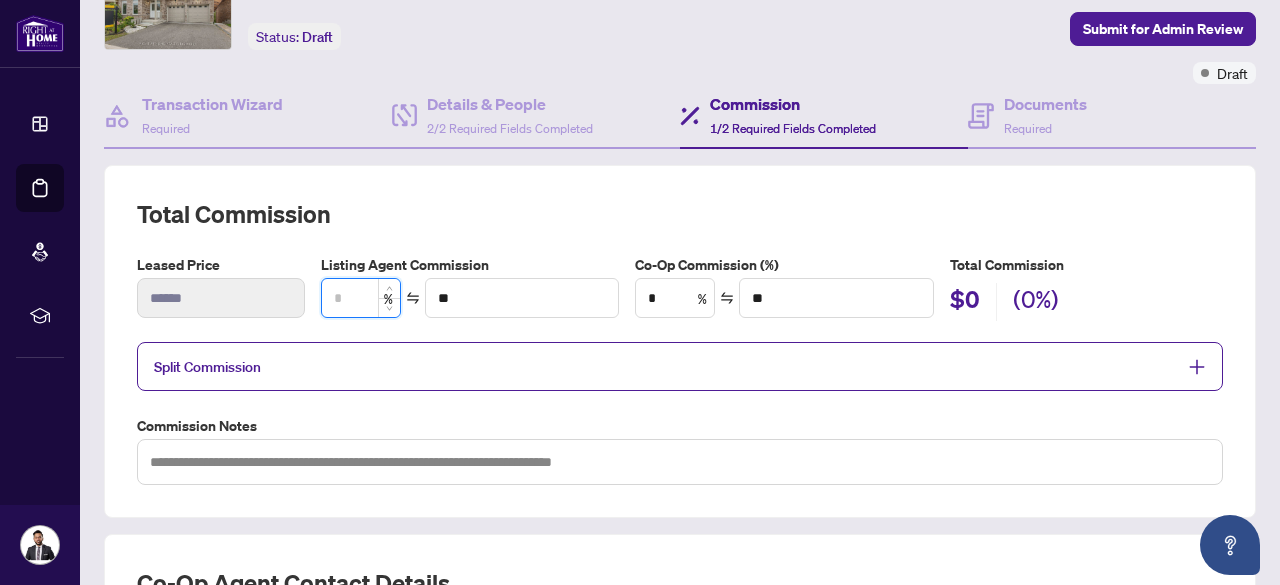 type on "*" 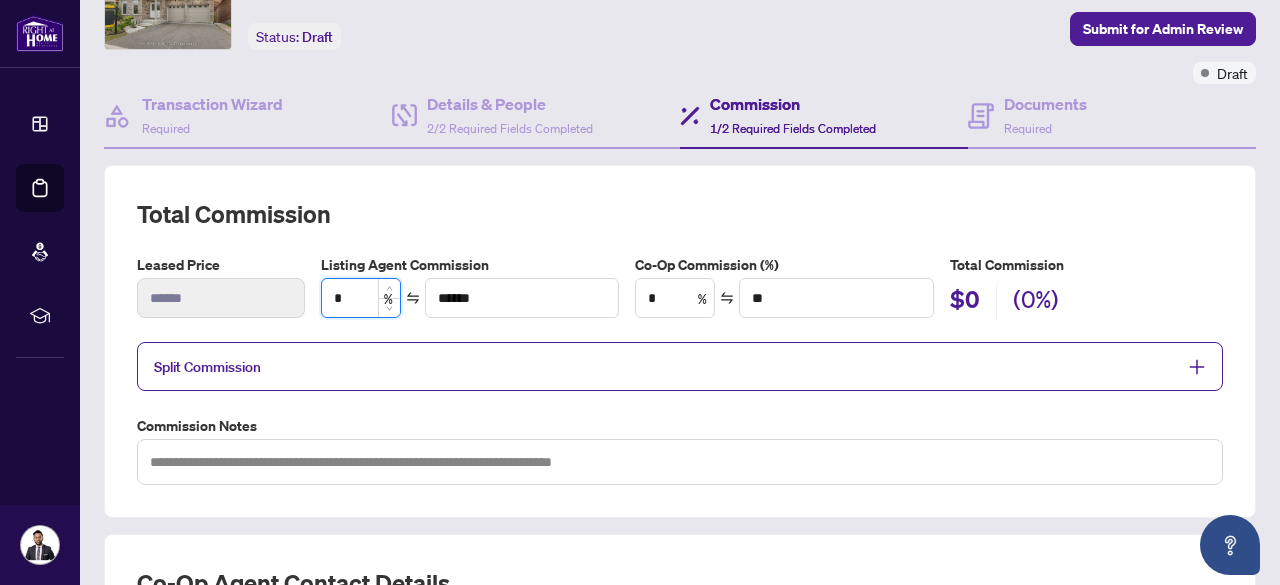 type on "**" 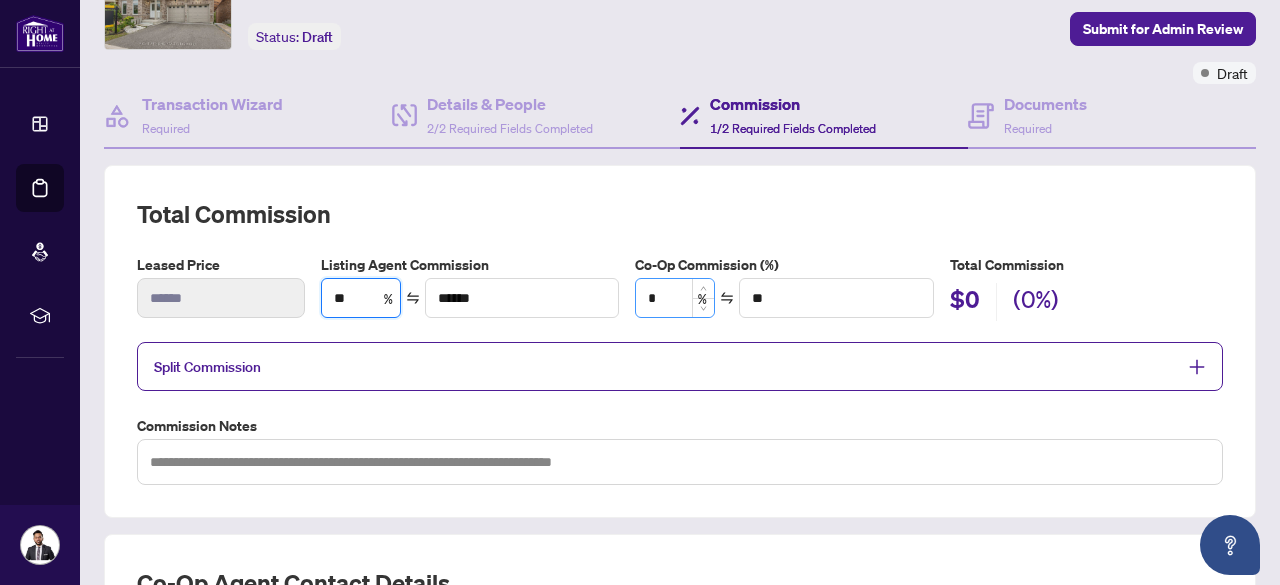 type on "**" 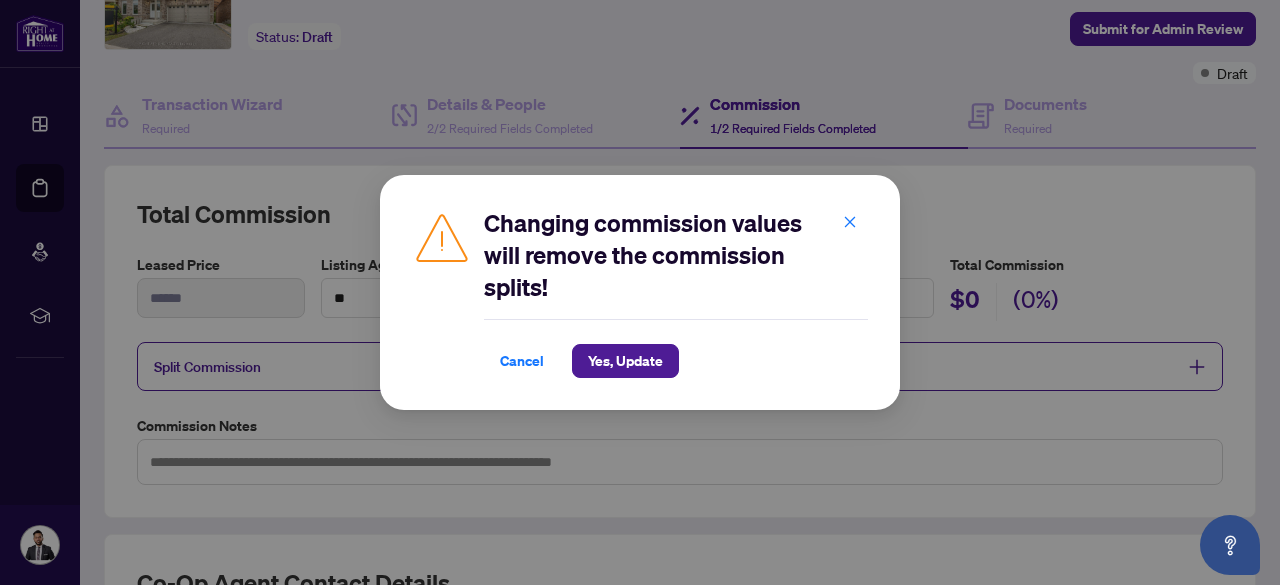 click on "Changing commission values will remove the commission splits!" at bounding box center [676, 255] 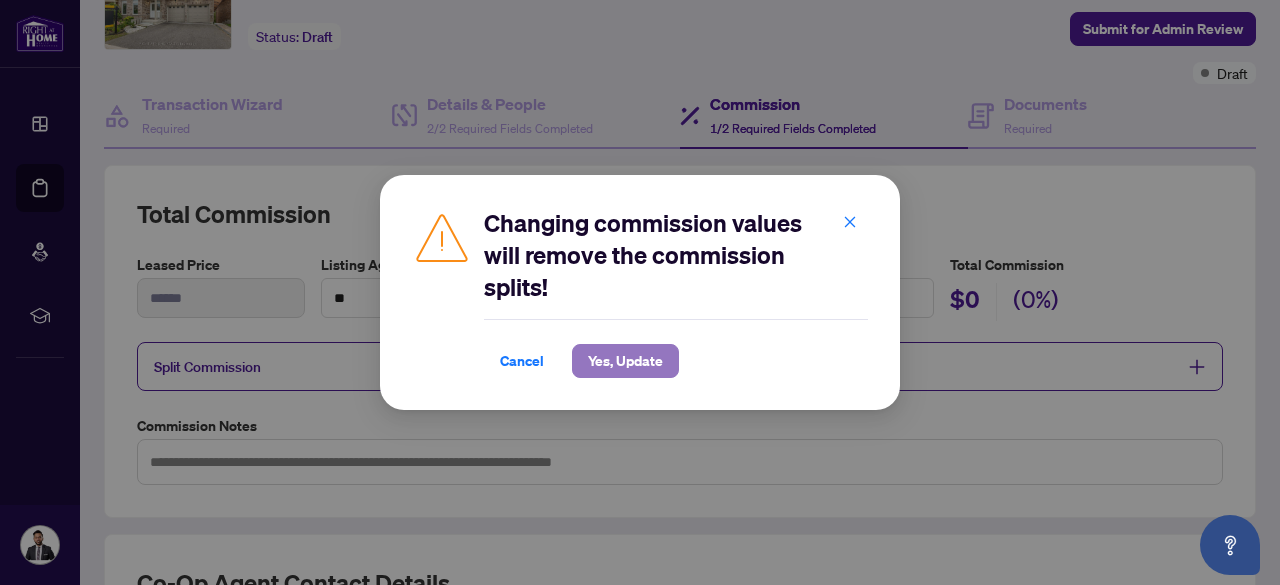click on "Yes, Update" at bounding box center (625, 361) 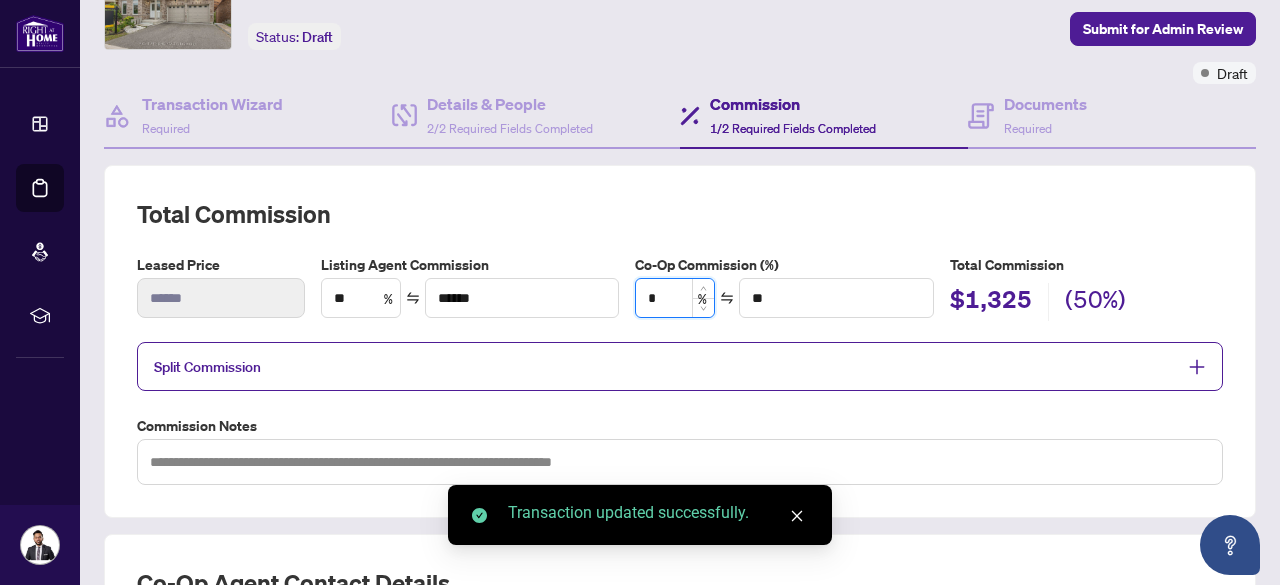 click on "*" at bounding box center [675, 298] 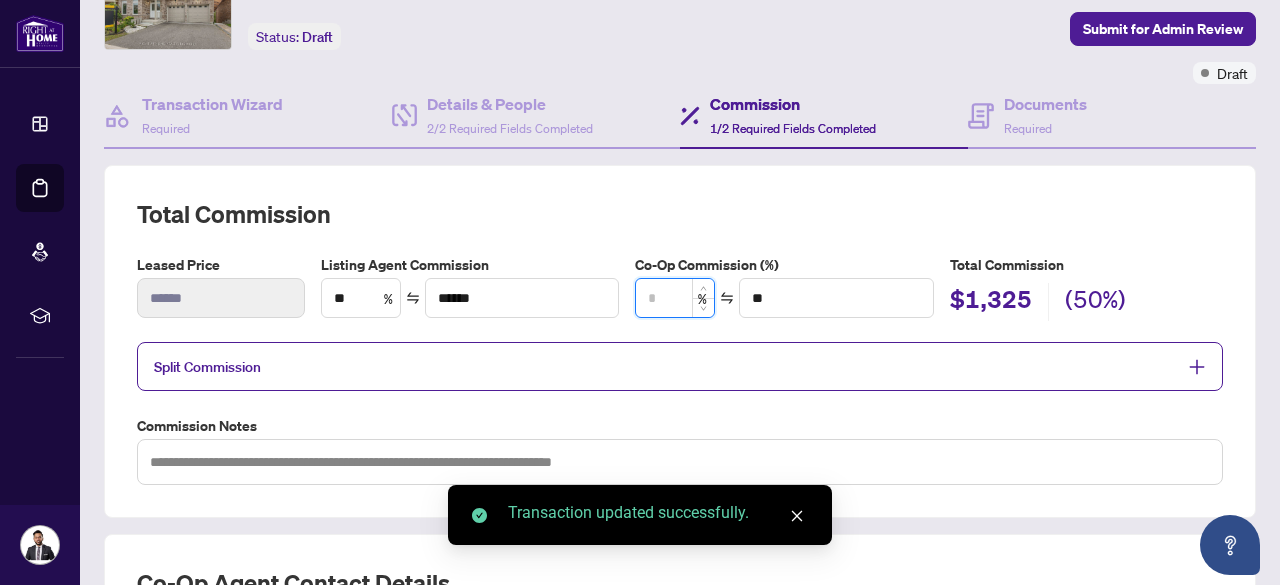 type on "*" 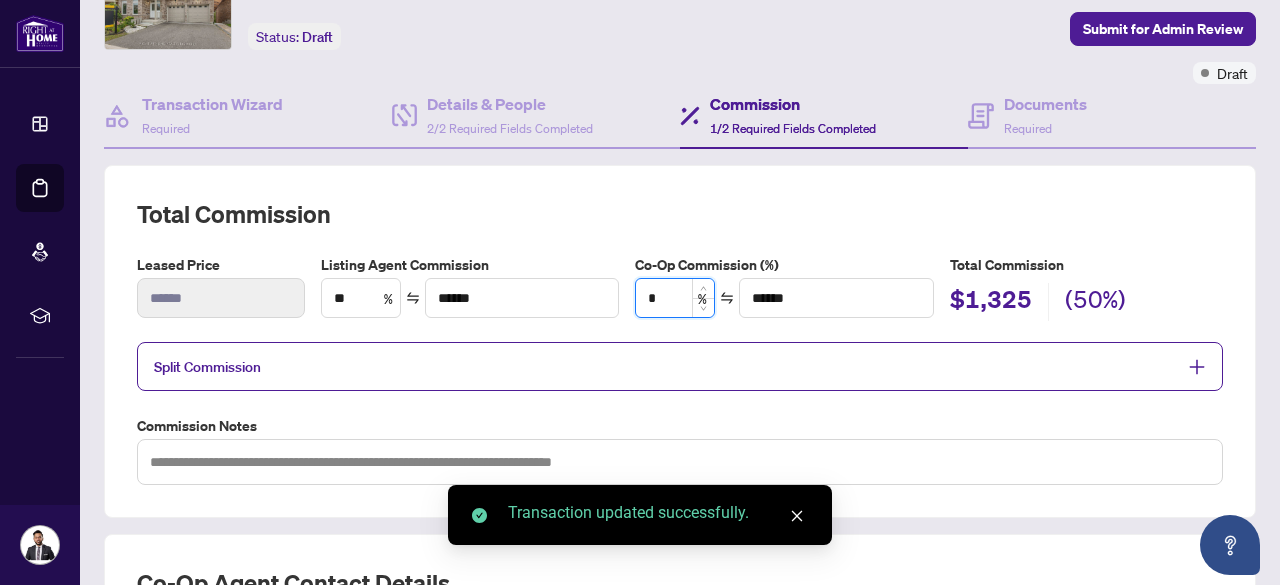 type on "**" 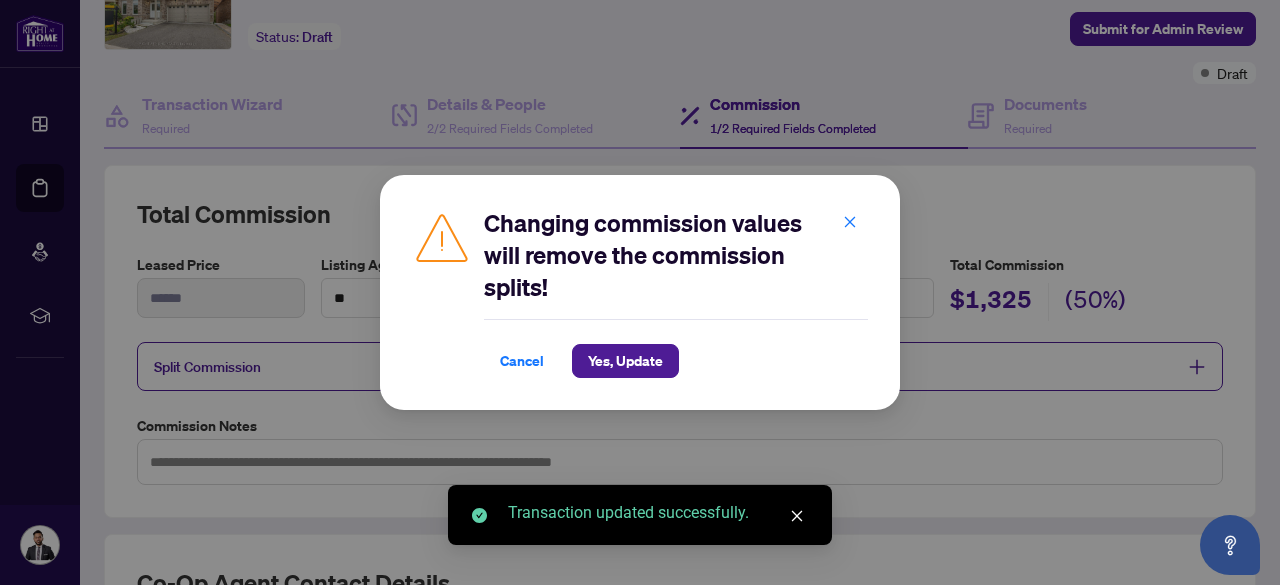 type on "**" 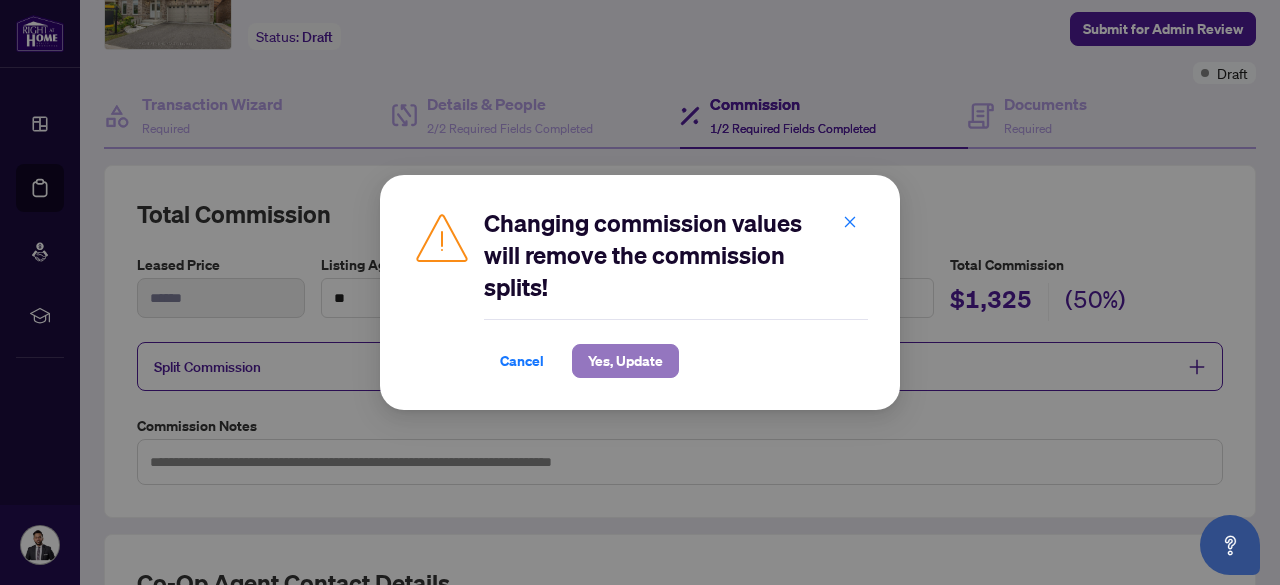 click on "Yes, Update" at bounding box center [625, 361] 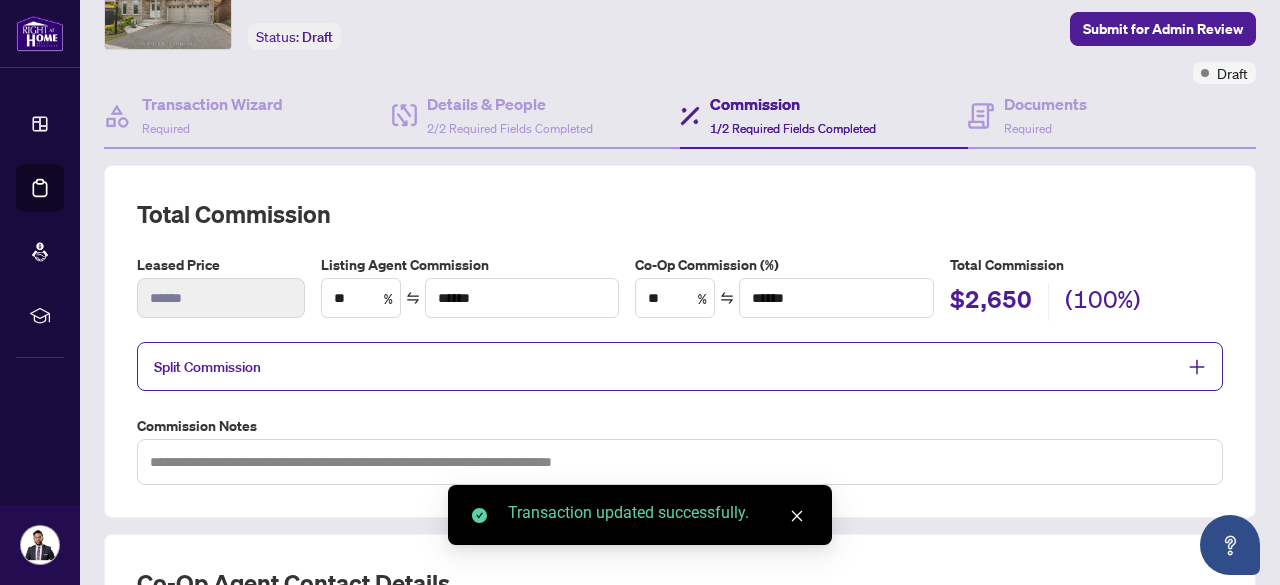 click on "Total Commission Leased Price ****** Listing Agent Commission ** % ****** Co-Op Commission (%) ** % ****** Total Commission   $2,650 (100%) Split Commission   Commission Notes" at bounding box center (680, 341) 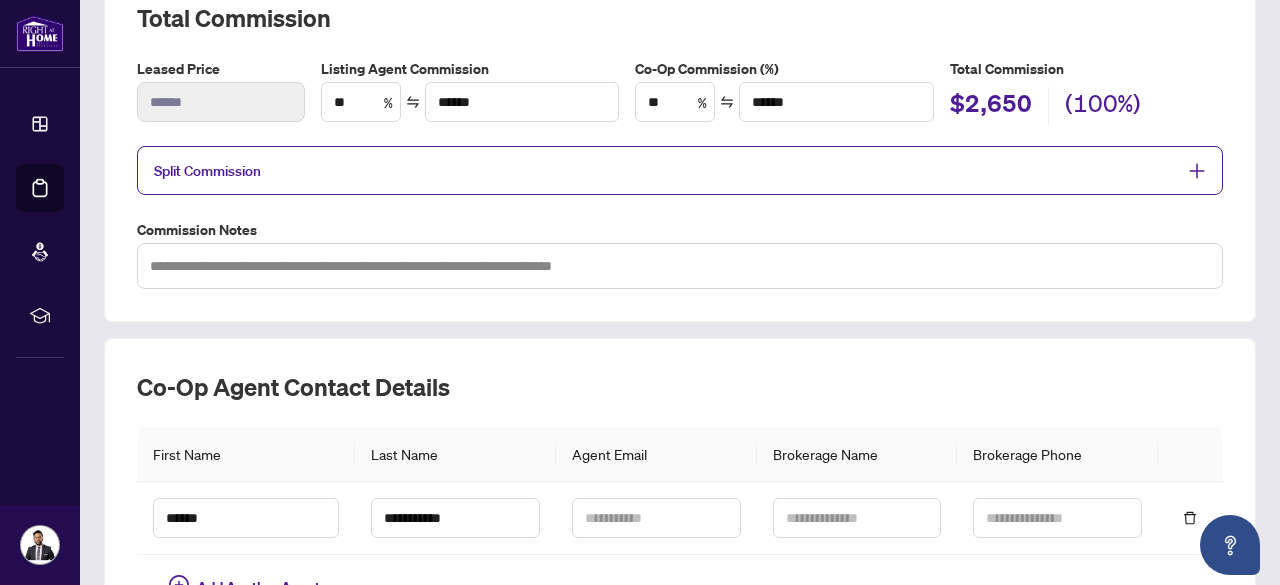 scroll, scrollTop: 507, scrollLeft: 0, axis: vertical 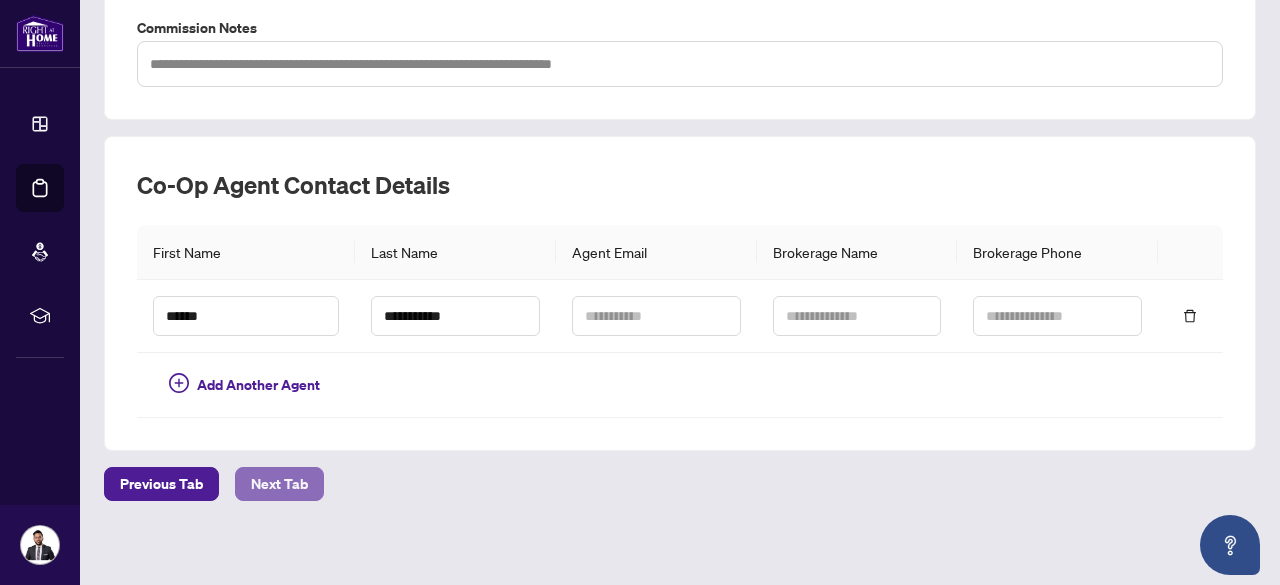 click on "Next Tab" at bounding box center (279, 484) 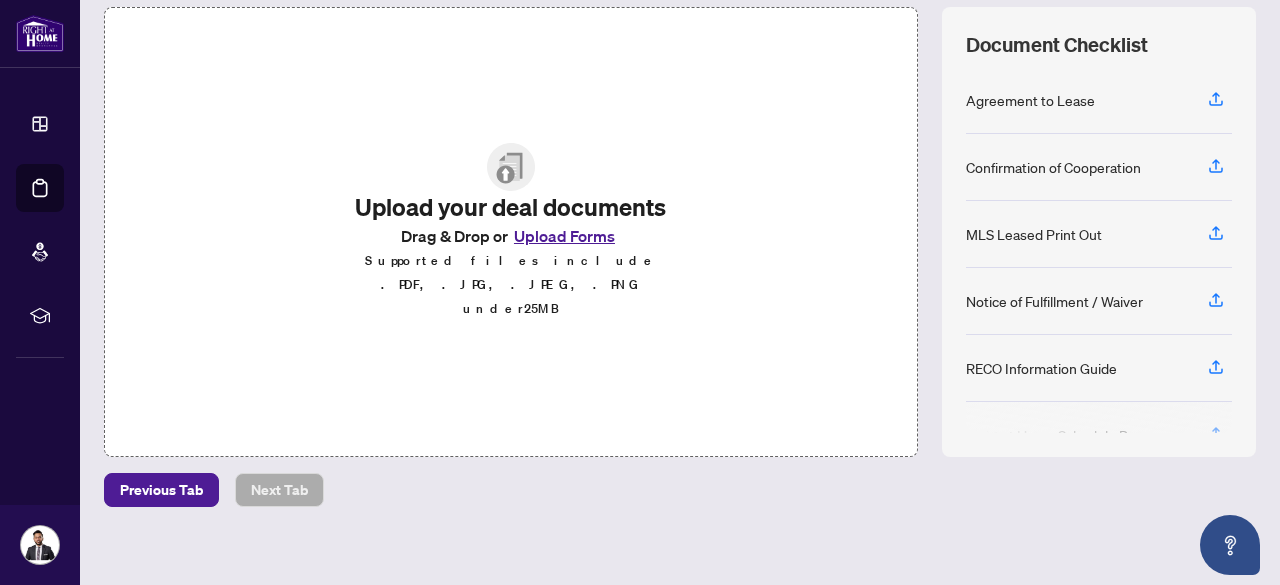 scroll, scrollTop: 276, scrollLeft: 0, axis: vertical 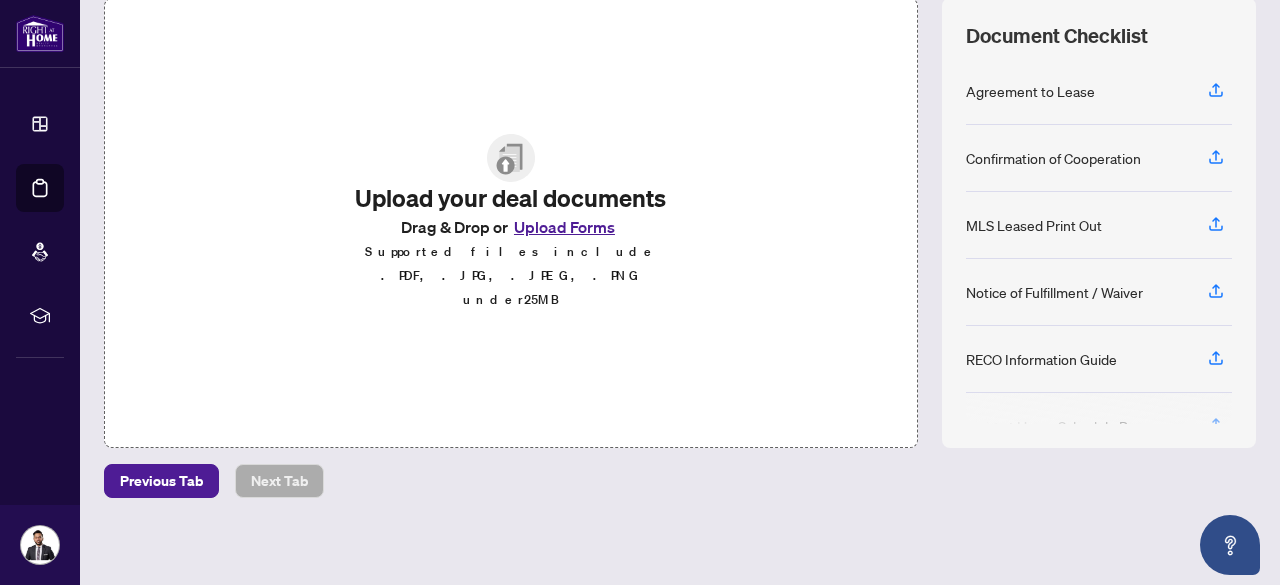 click on "Upload Forms" at bounding box center [564, 227] 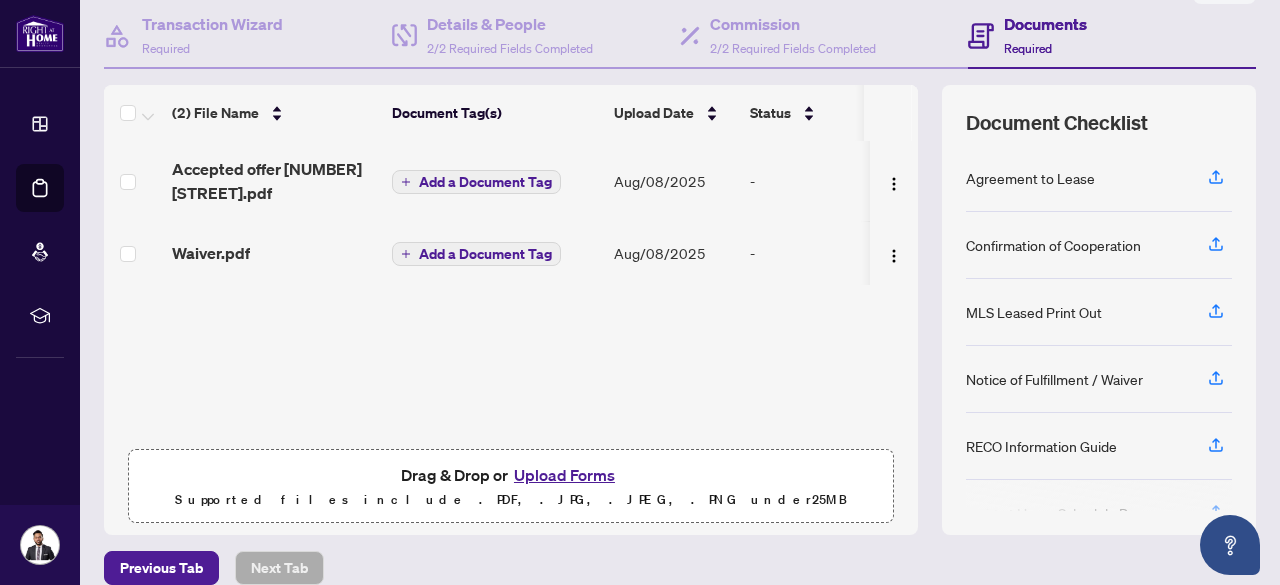 scroll, scrollTop: 188, scrollLeft: 0, axis: vertical 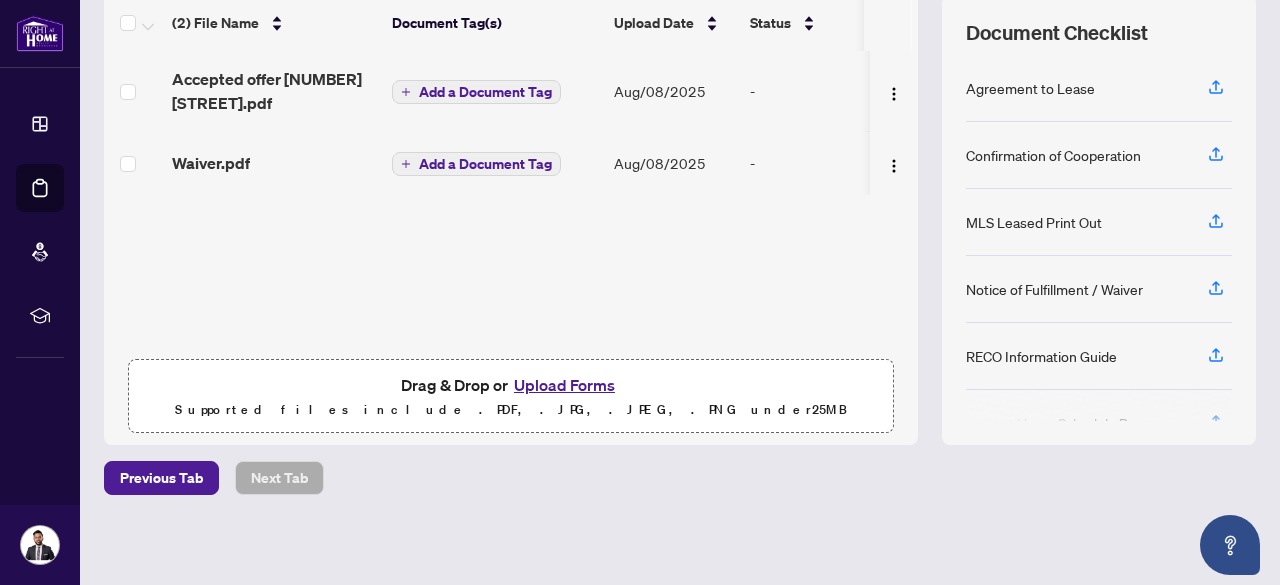 click on "Upload Forms" at bounding box center [564, 385] 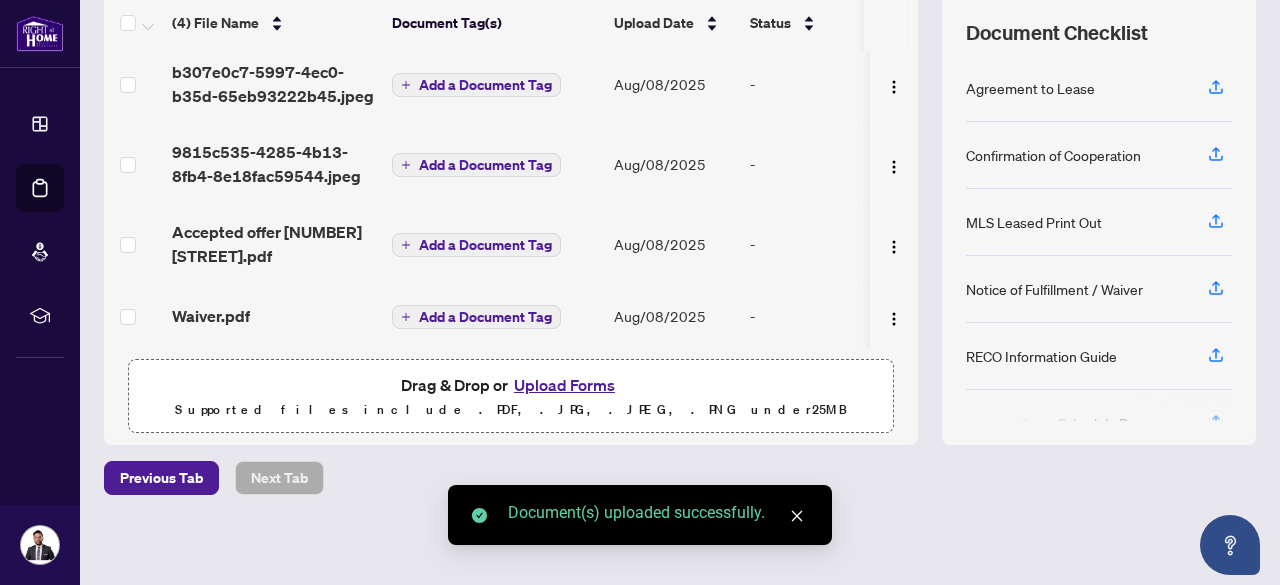 scroll, scrollTop: 0, scrollLeft: 0, axis: both 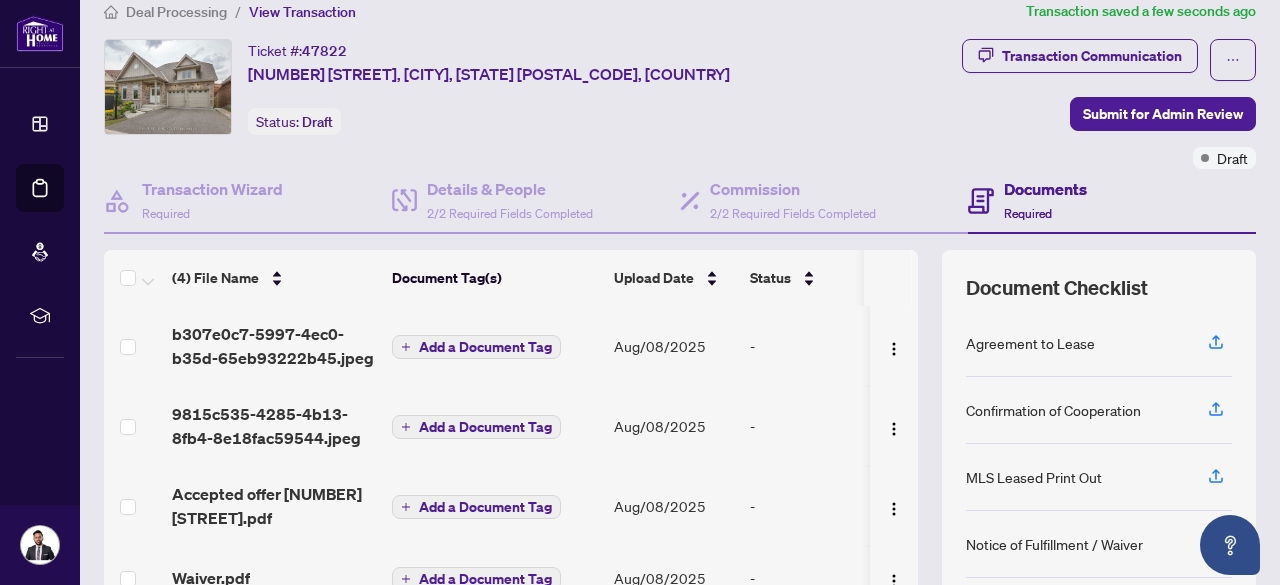 click on "Documents" at bounding box center [1045, 189] 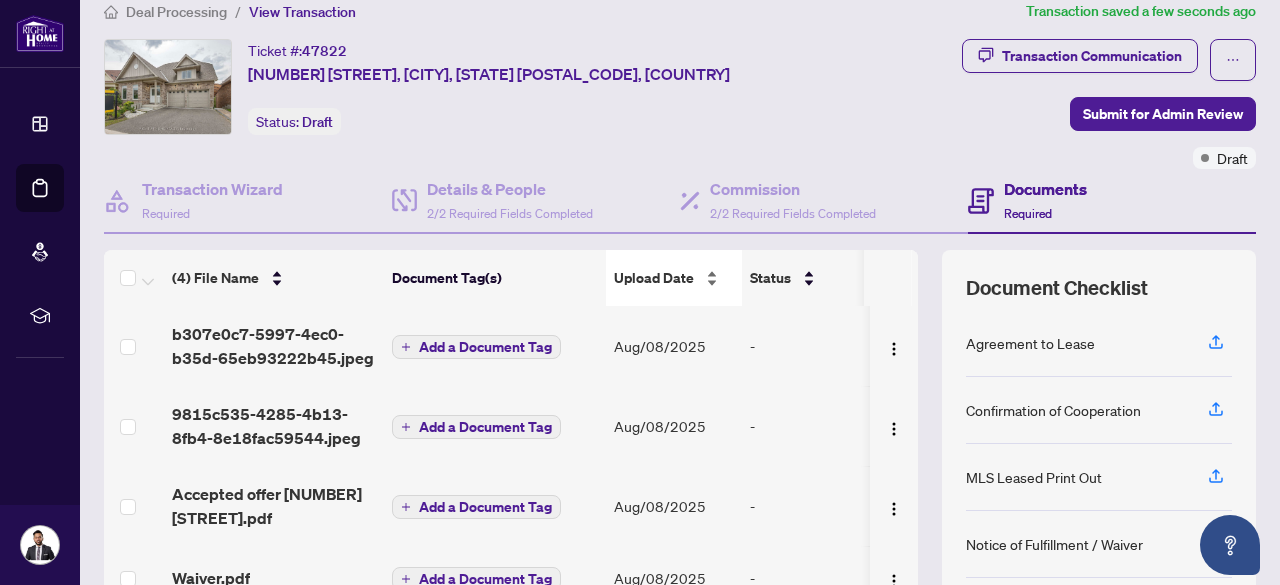 scroll, scrollTop: 0, scrollLeft: 0, axis: both 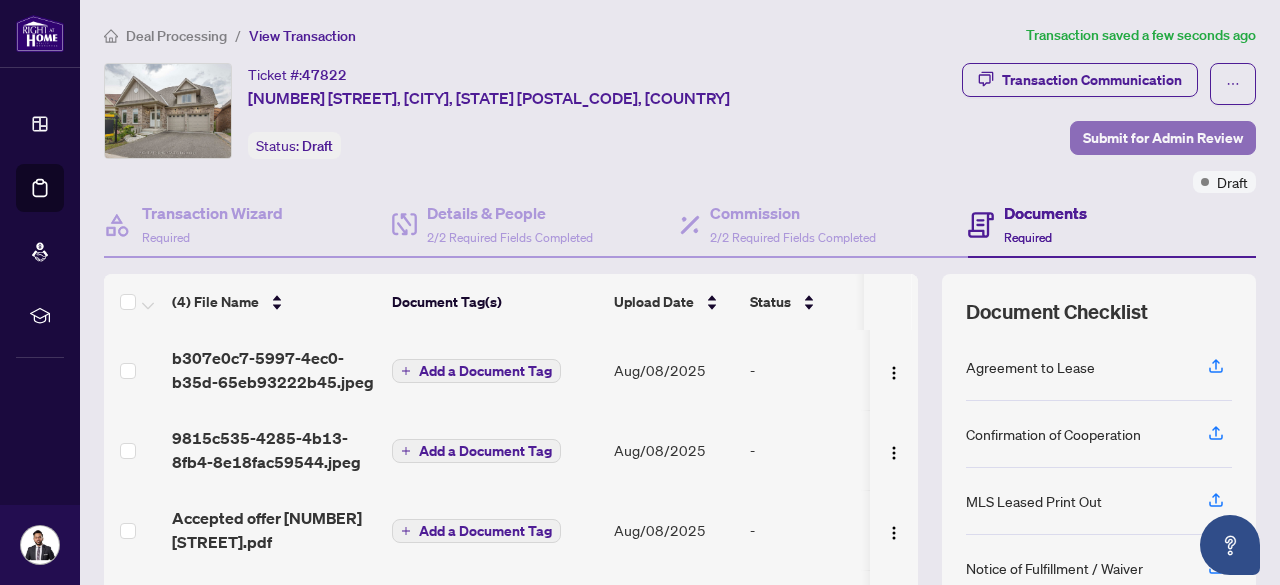 click on "Submit for Admin Review" at bounding box center [1163, 138] 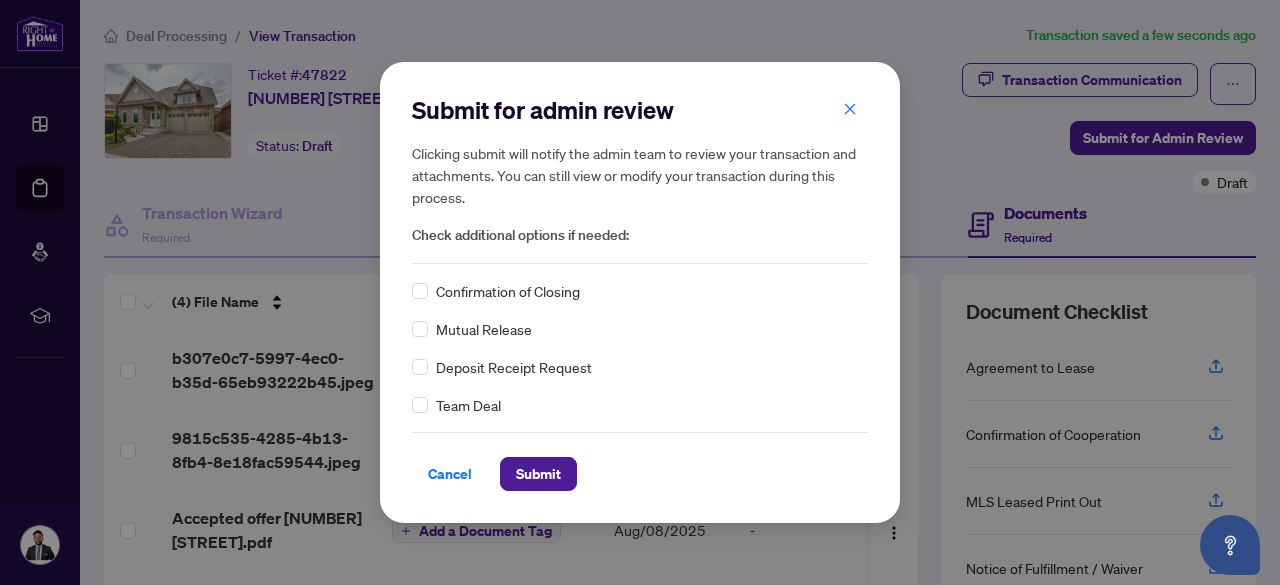 click on "Submit for admin review Clicking submit will notify the admin team to review your transaction and attachments. You can still view or modify your transaction during this process.   Check additional options if needed: Confirmation of Closing Mutual Release Deposit Receipt Request Team Deal Cancel Submit Cancel OK" at bounding box center [640, 292] 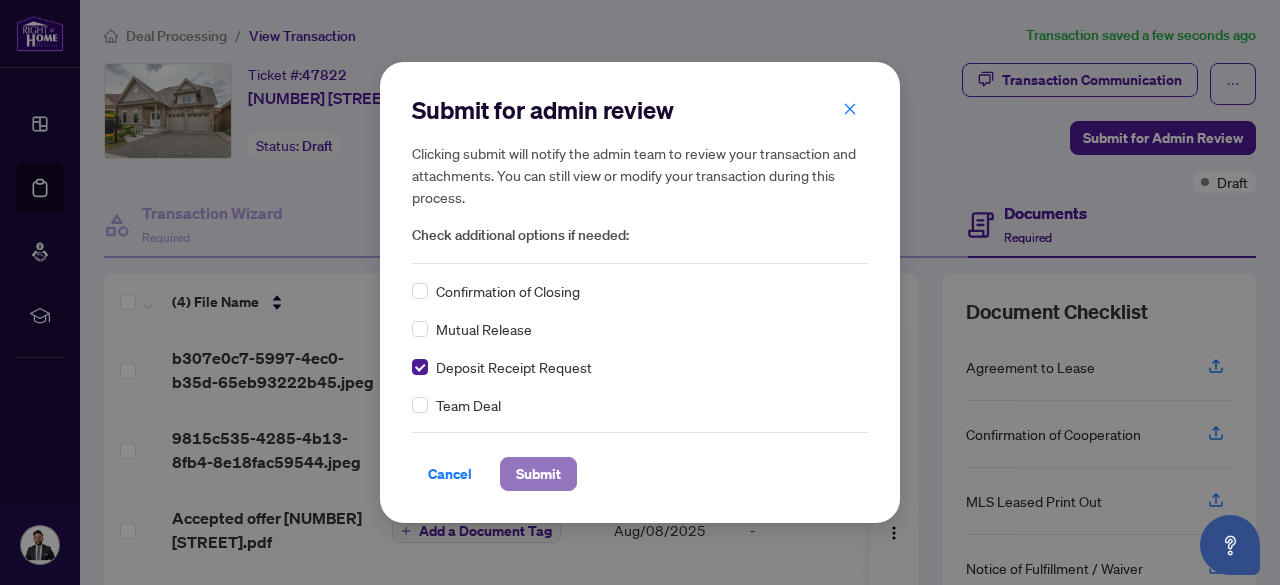 click on "Submit" at bounding box center (538, 474) 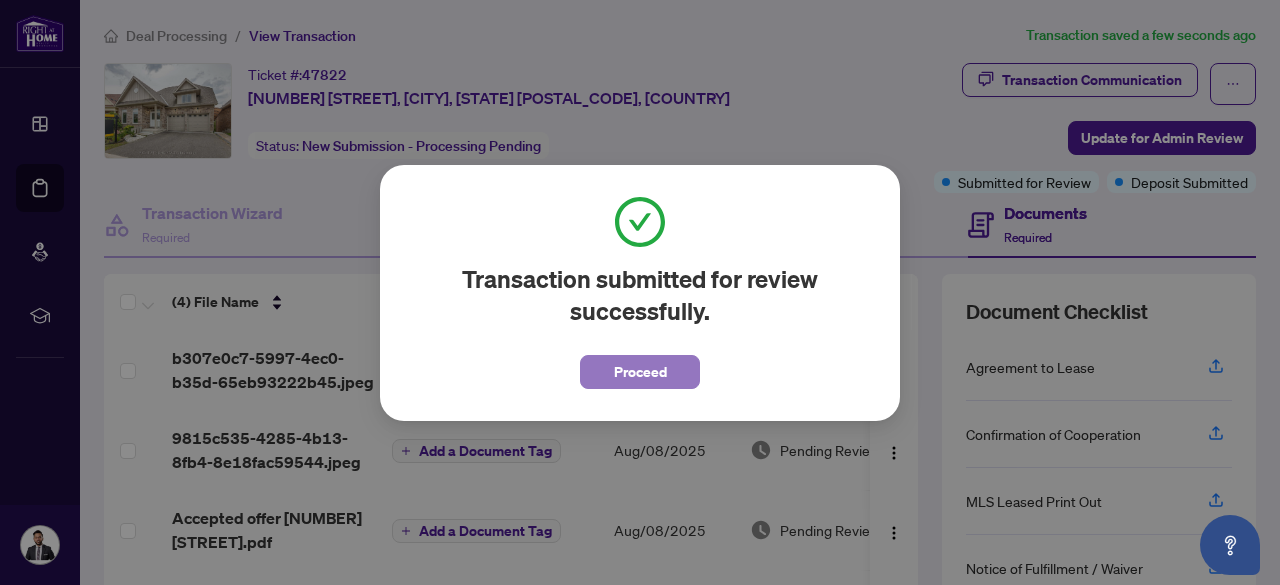 click on "Proceed" at bounding box center (640, 372) 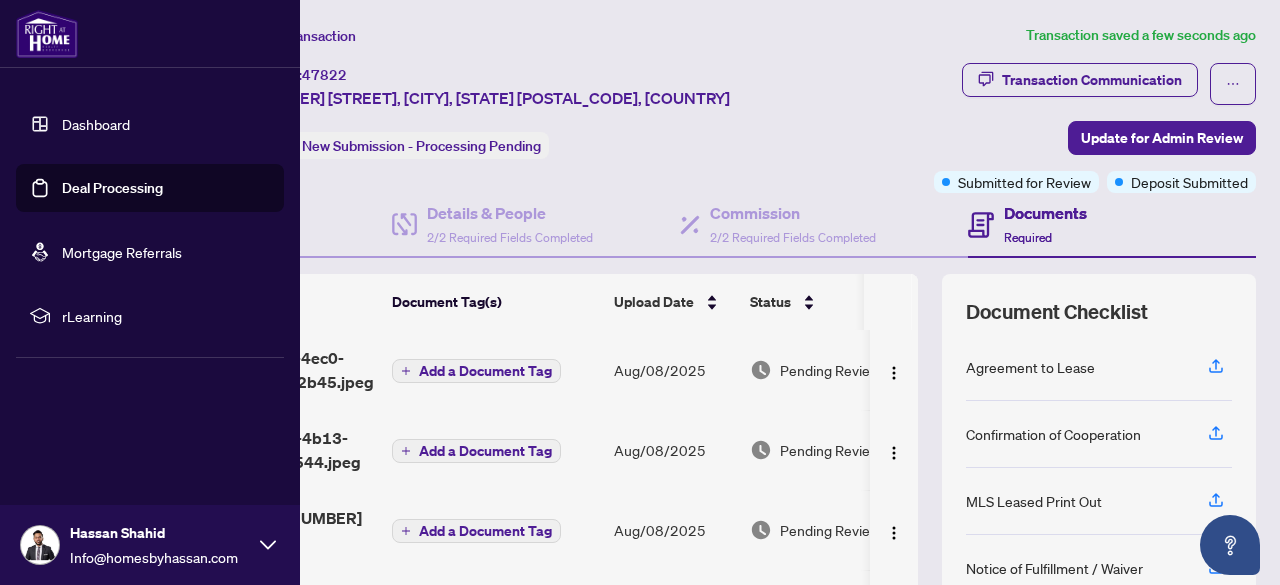 click on "Dashboard" at bounding box center [96, 124] 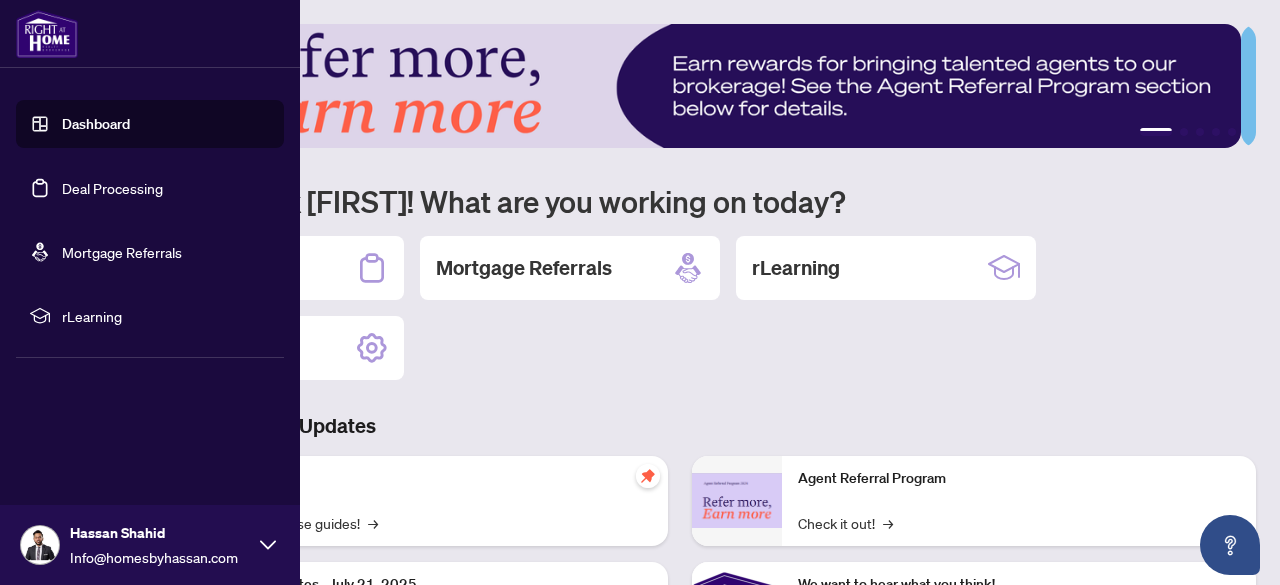 click on "Deal Processing" at bounding box center (112, 188) 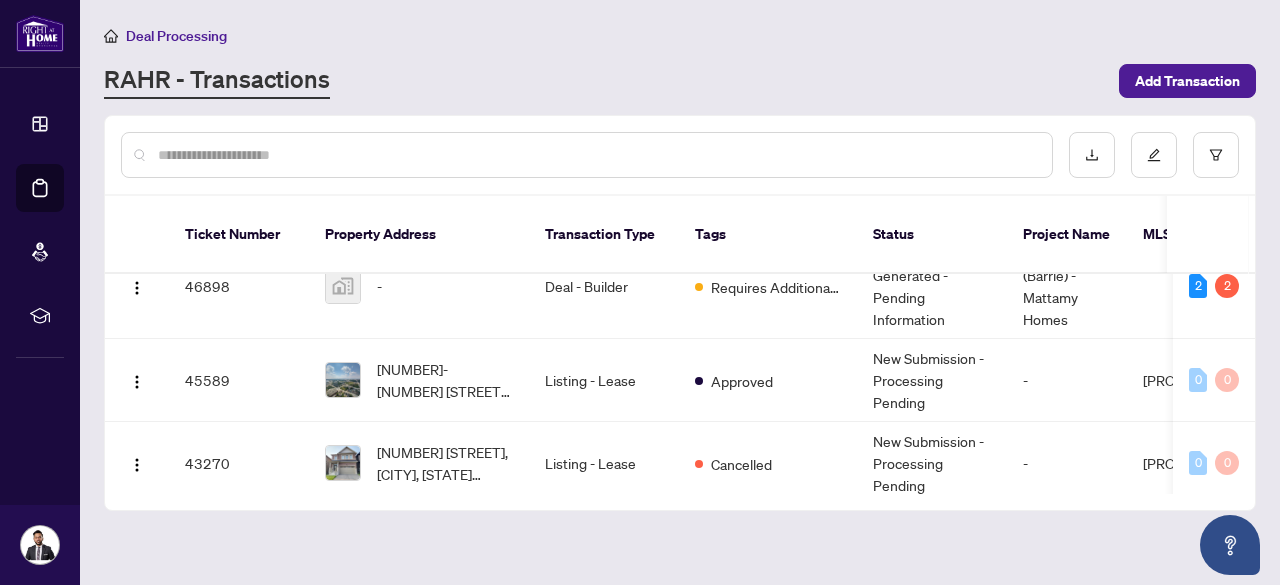 scroll, scrollTop: 0, scrollLeft: 0, axis: both 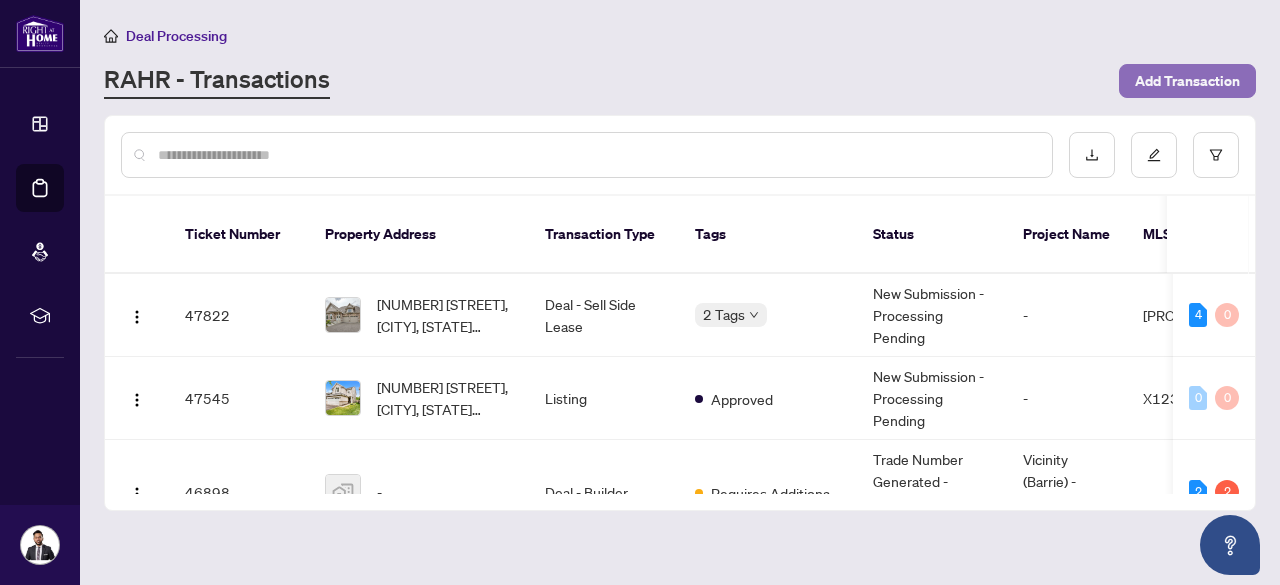 click on "Add Transaction" at bounding box center [1187, 81] 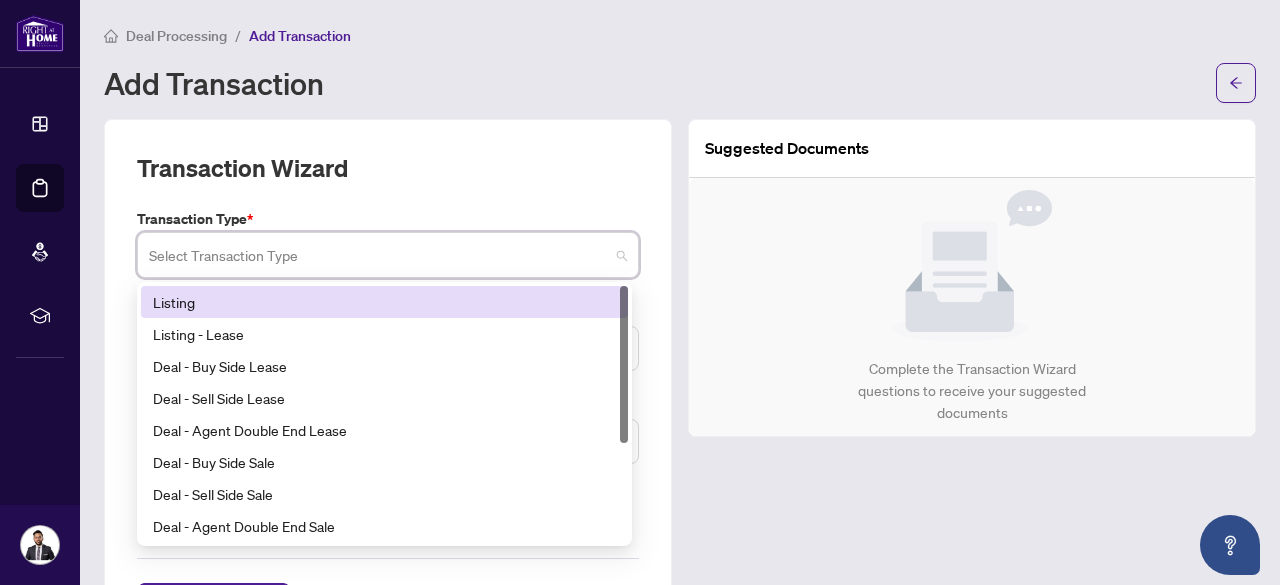click at bounding box center (379, 258) 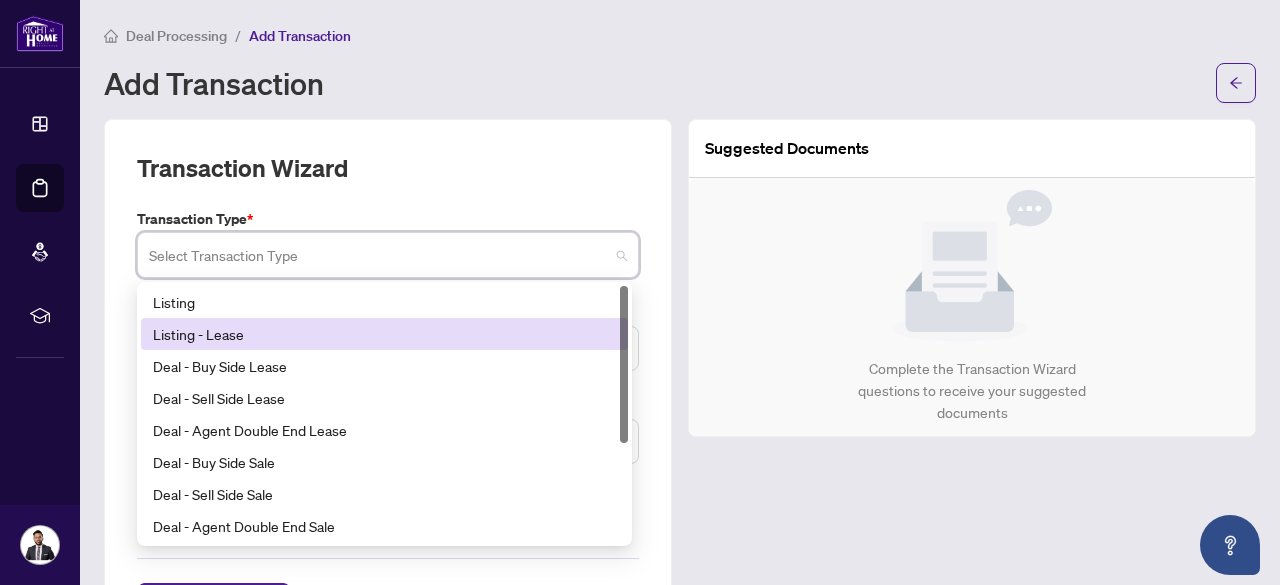 click on "Listing - Lease" at bounding box center (384, 334) 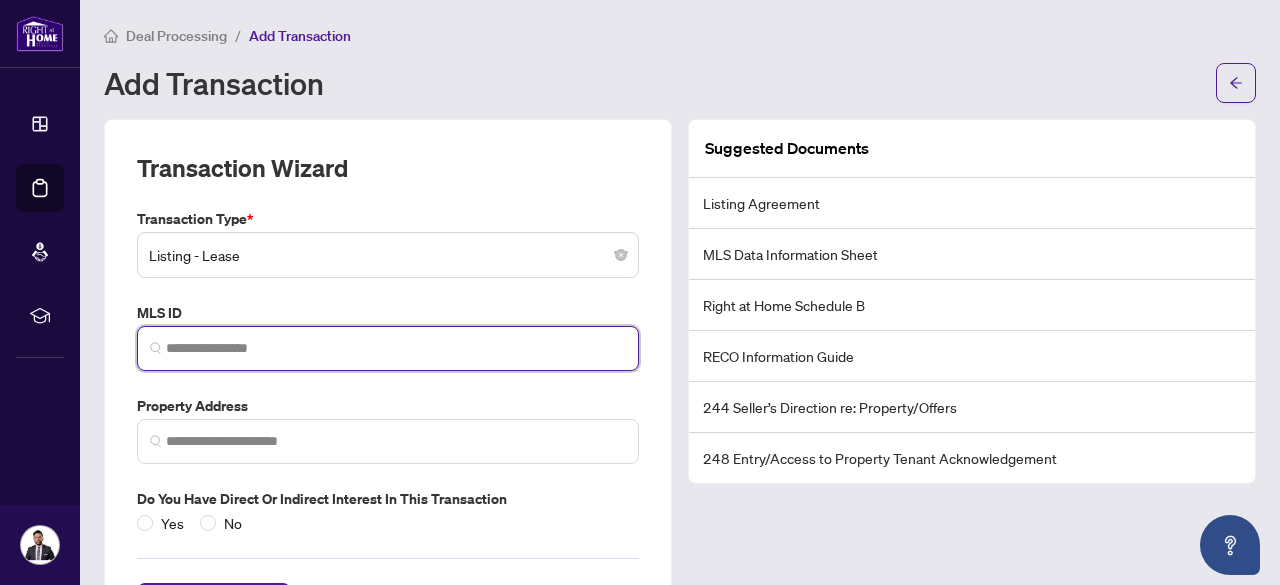click at bounding box center (396, 348) 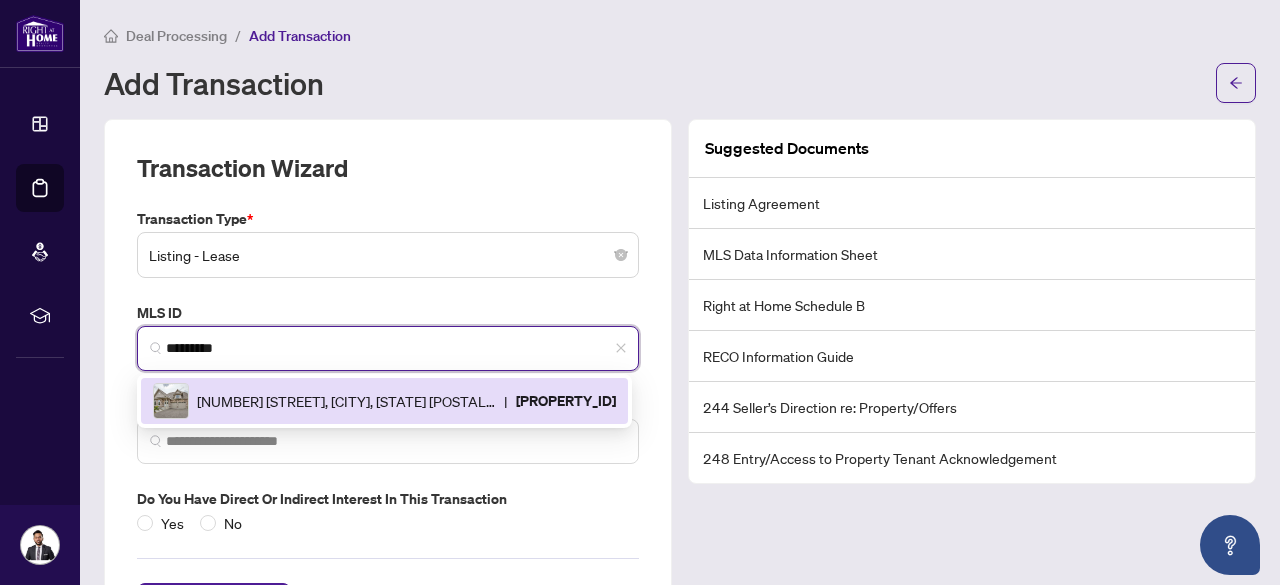 click on "[NUMBER] [STREET], [CITY], [STATE] [POSTAL_CODE], [COUNTRY]" at bounding box center (346, 401) 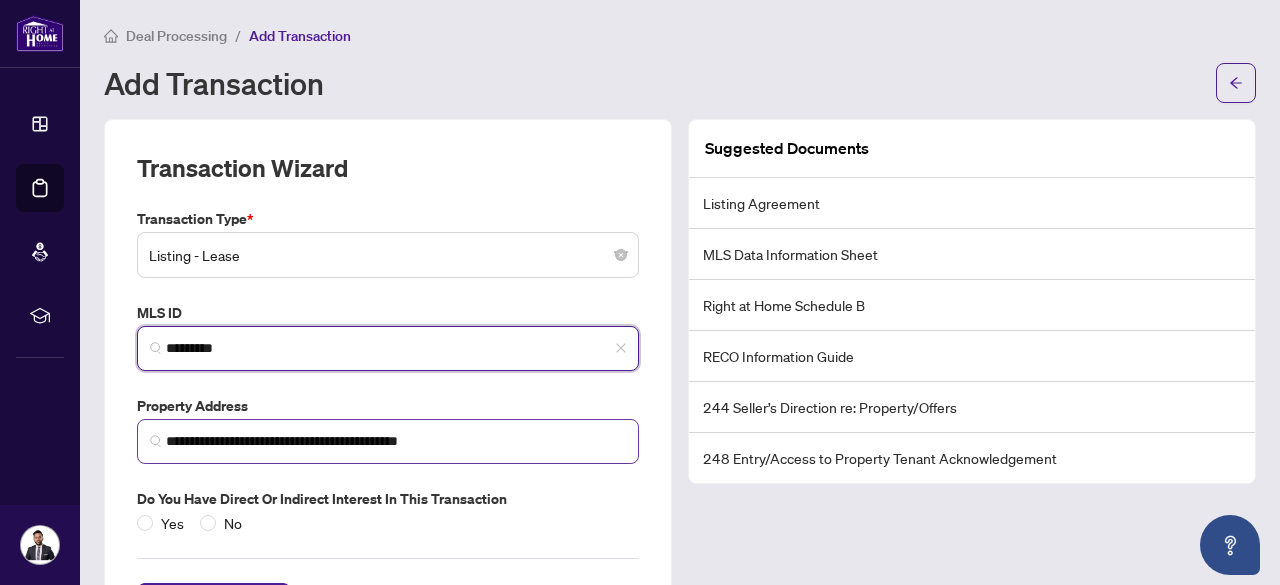 scroll, scrollTop: 84, scrollLeft: 0, axis: vertical 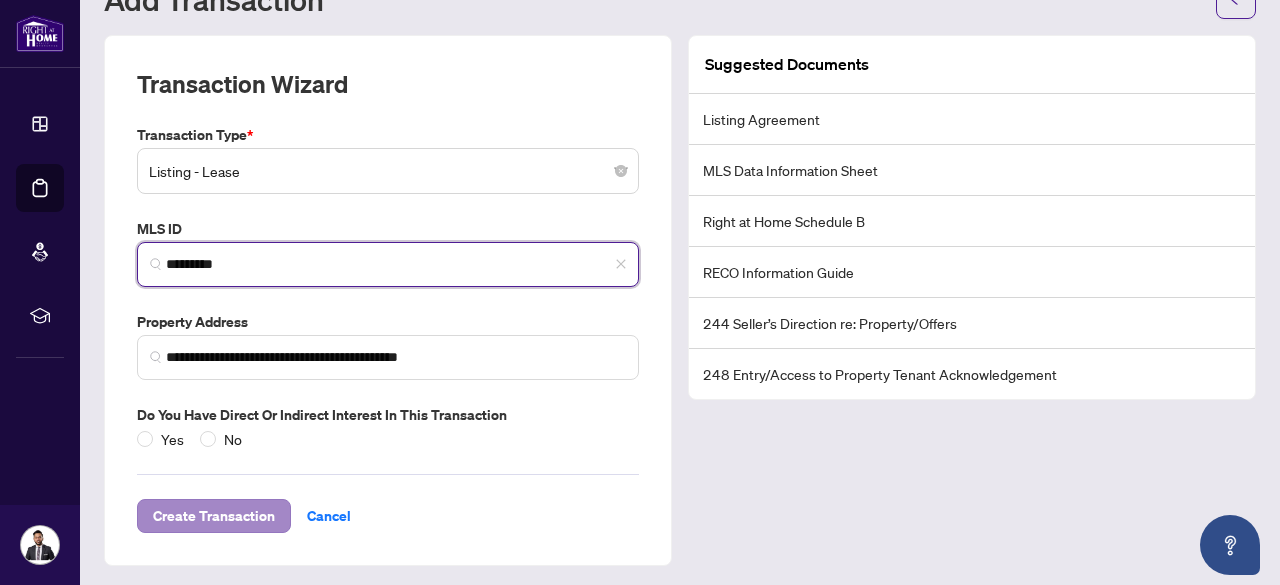 type on "*********" 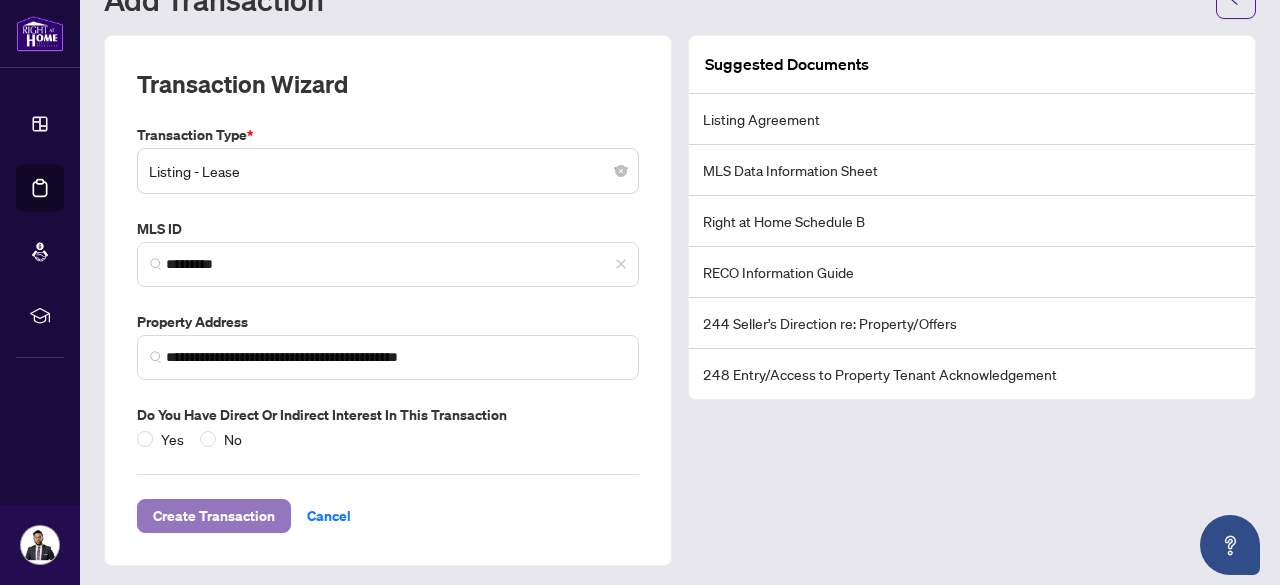 click on "Create Transaction" at bounding box center (214, 516) 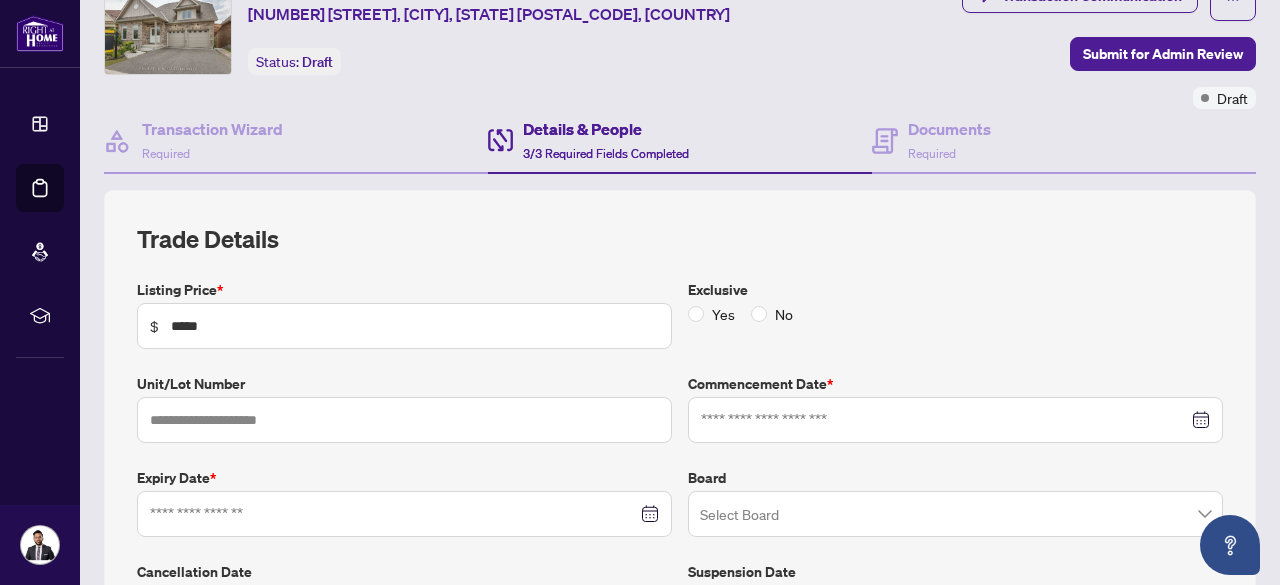 type on "**********" 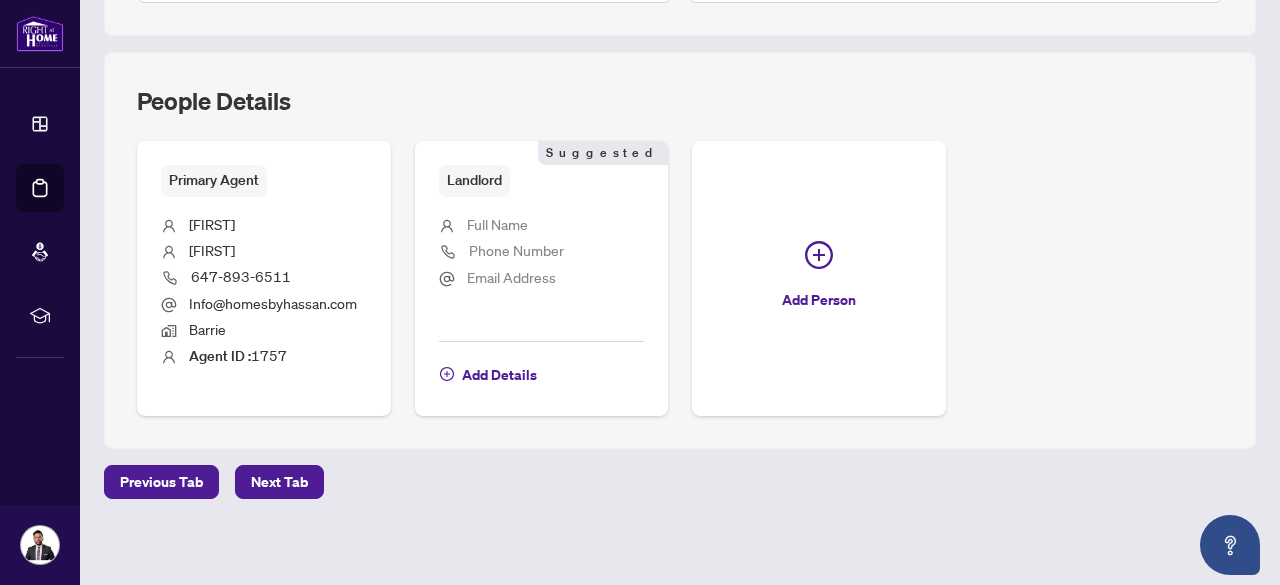 scroll, scrollTop: 0, scrollLeft: 0, axis: both 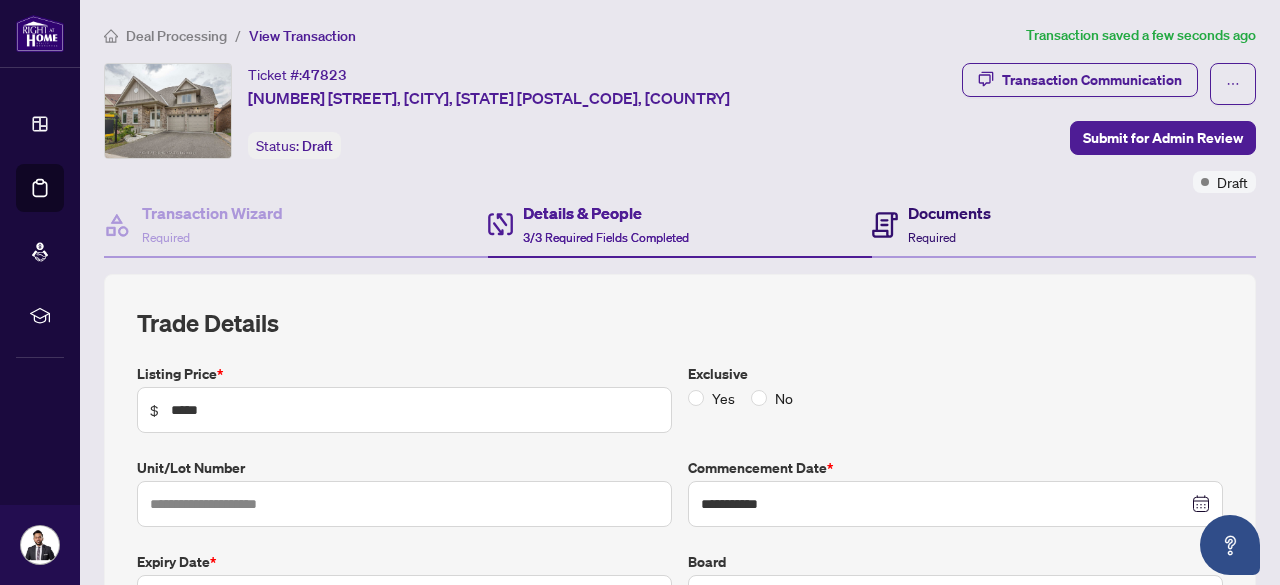 click on "Documents" at bounding box center (949, 213) 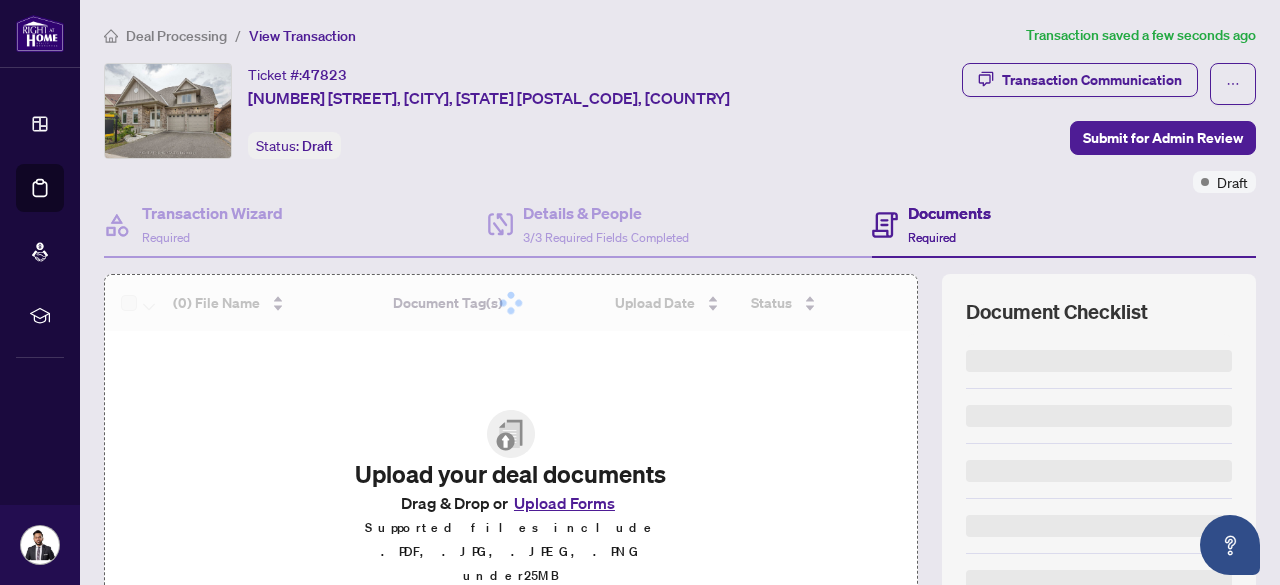 scroll, scrollTop: 110, scrollLeft: 0, axis: vertical 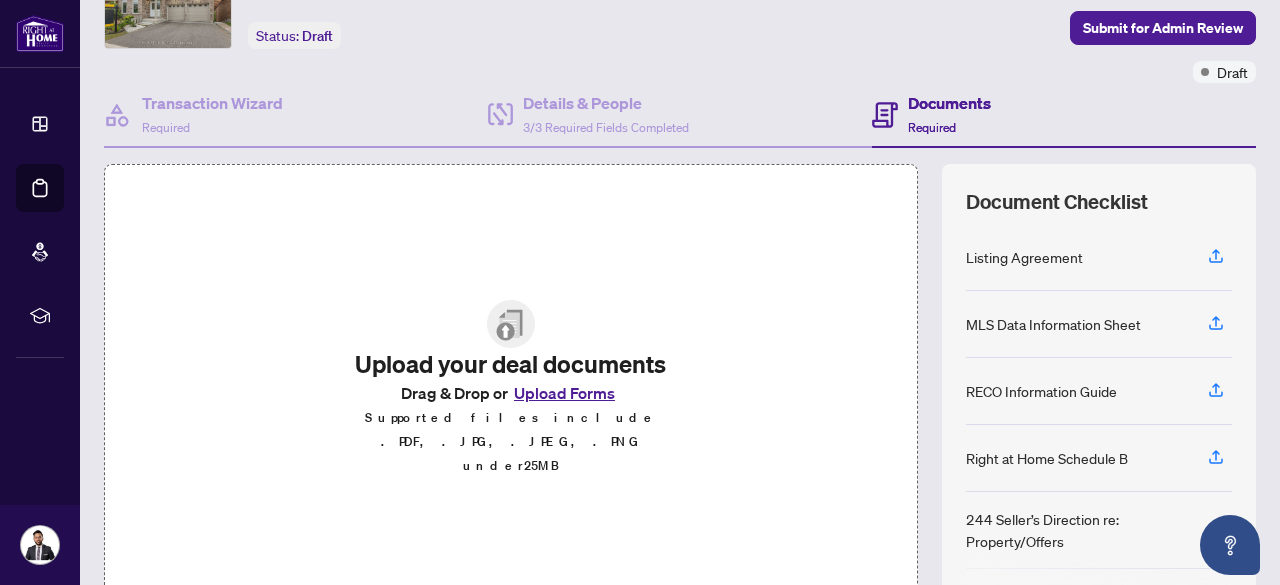 click on "Upload Forms" at bounding box center [564, 393] 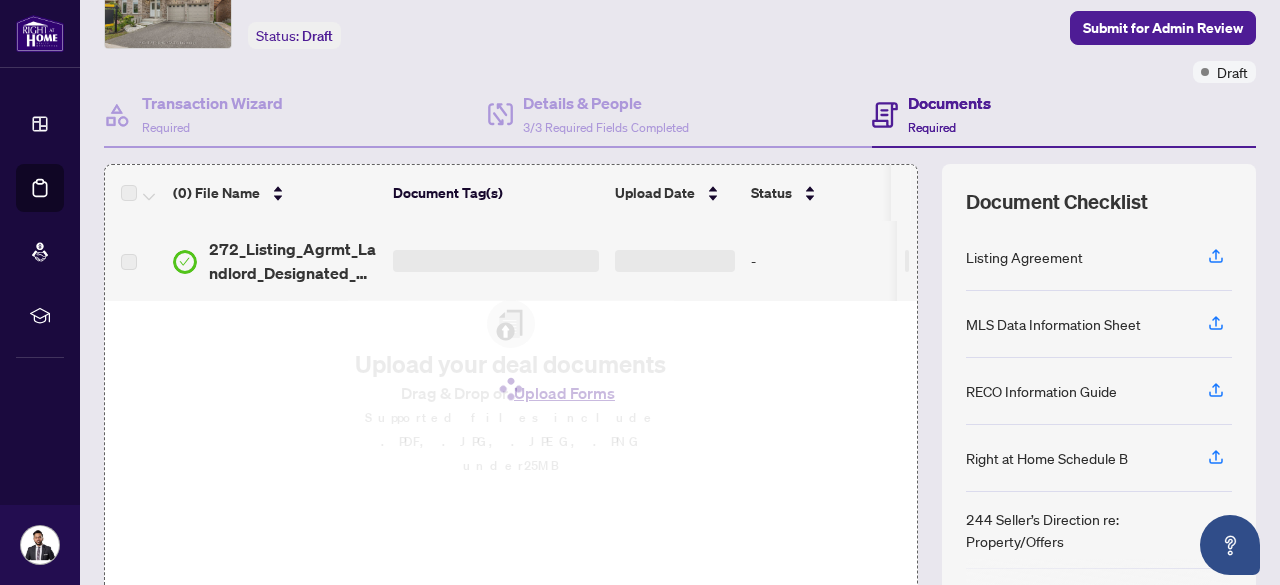 scroll, scrollTop: 58, scrollLeft: 0, axis: vertical 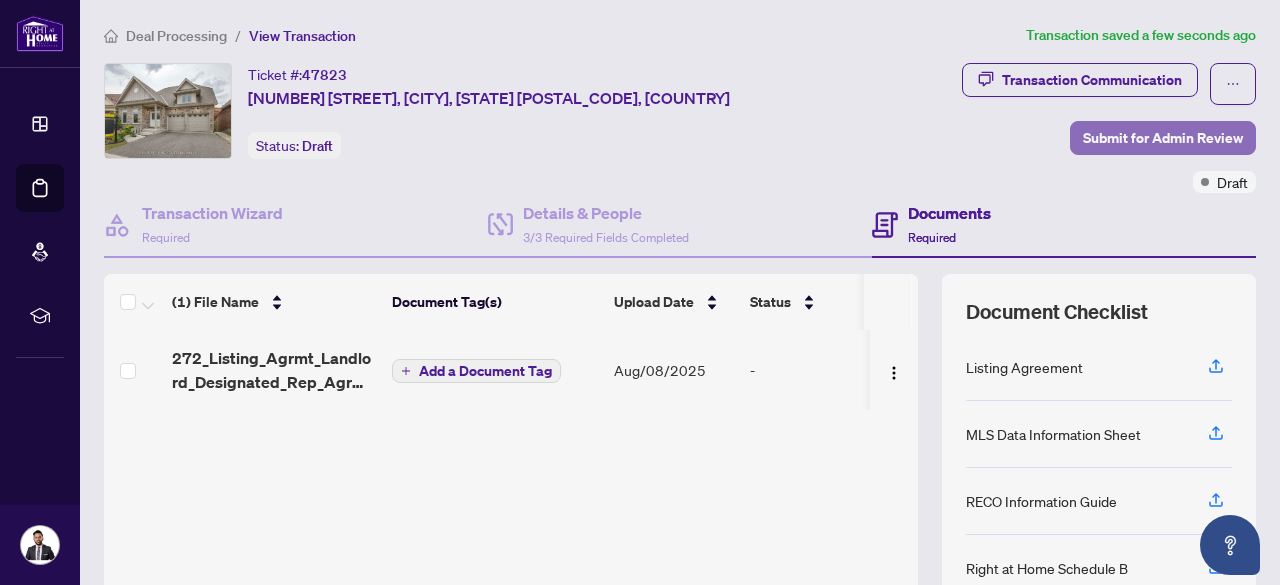 click on "Submit for Admin Review" at bounding box center (1163, 138) 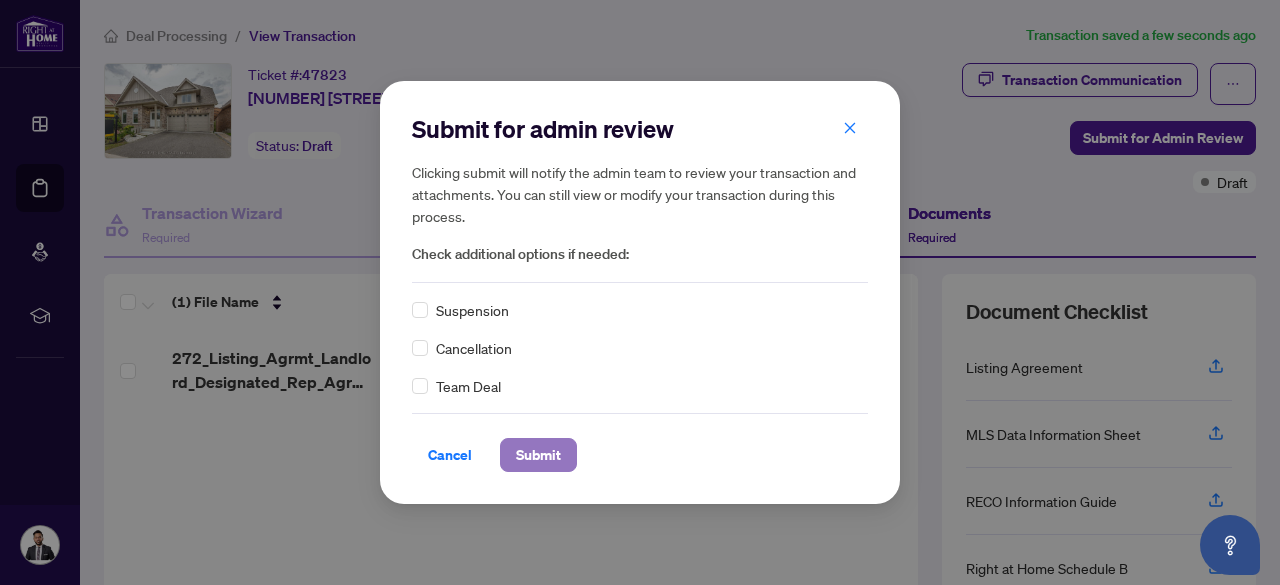 click on "Submit" at bounding box center [538, 455] 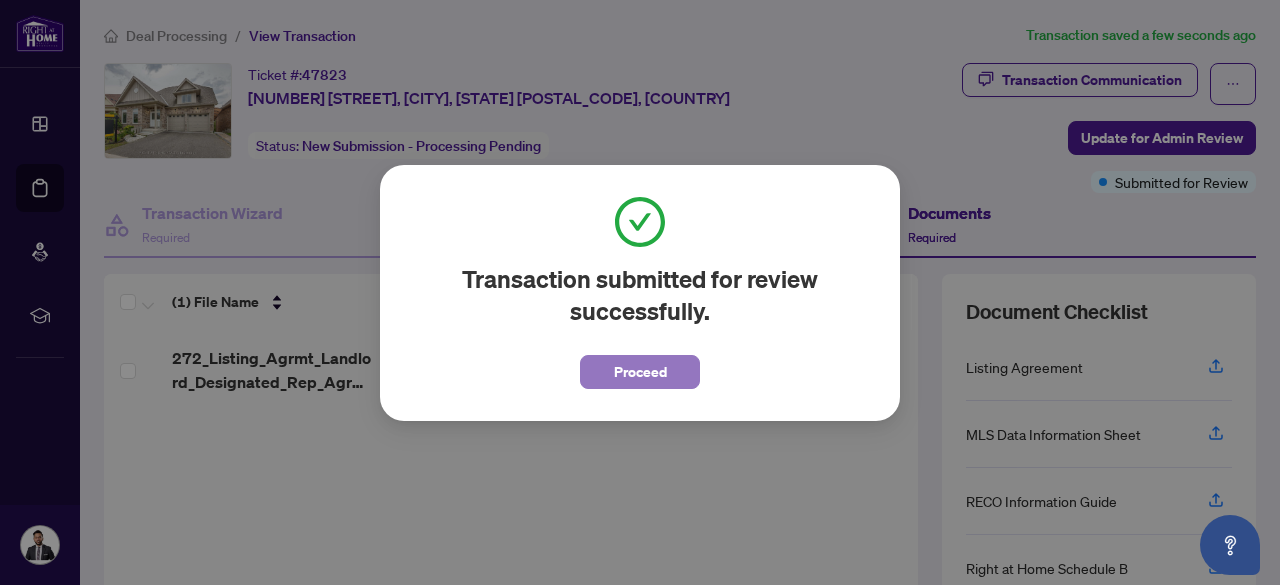 click on "Proceed" at bounding box center [640, 372] 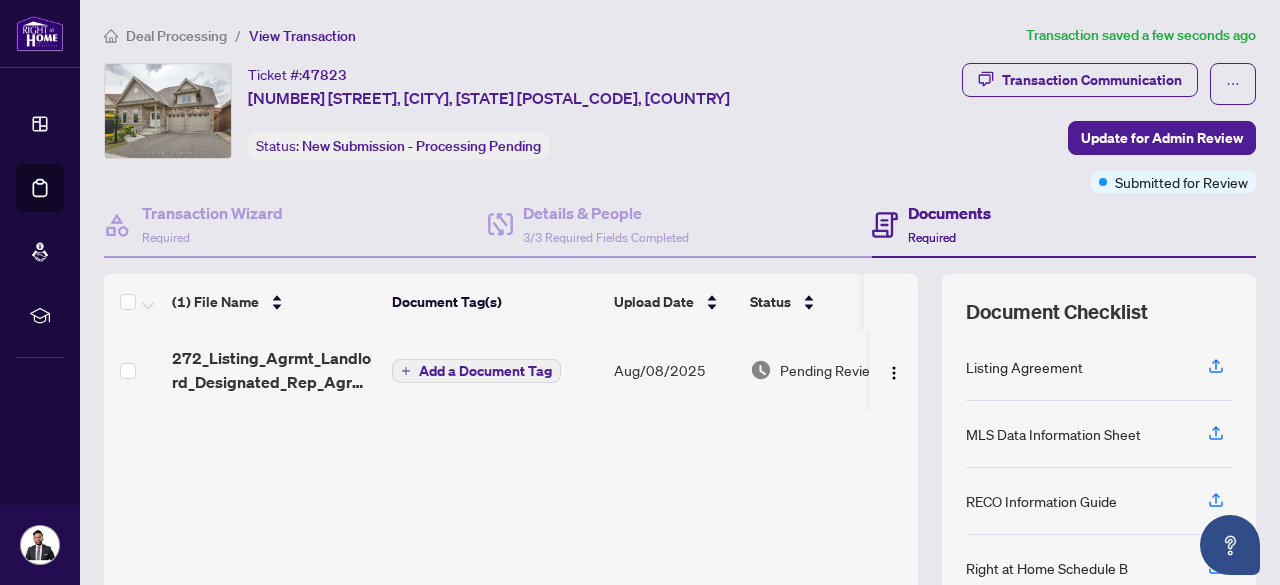 click on "Deal Processing" at bounding box center (176, 36) 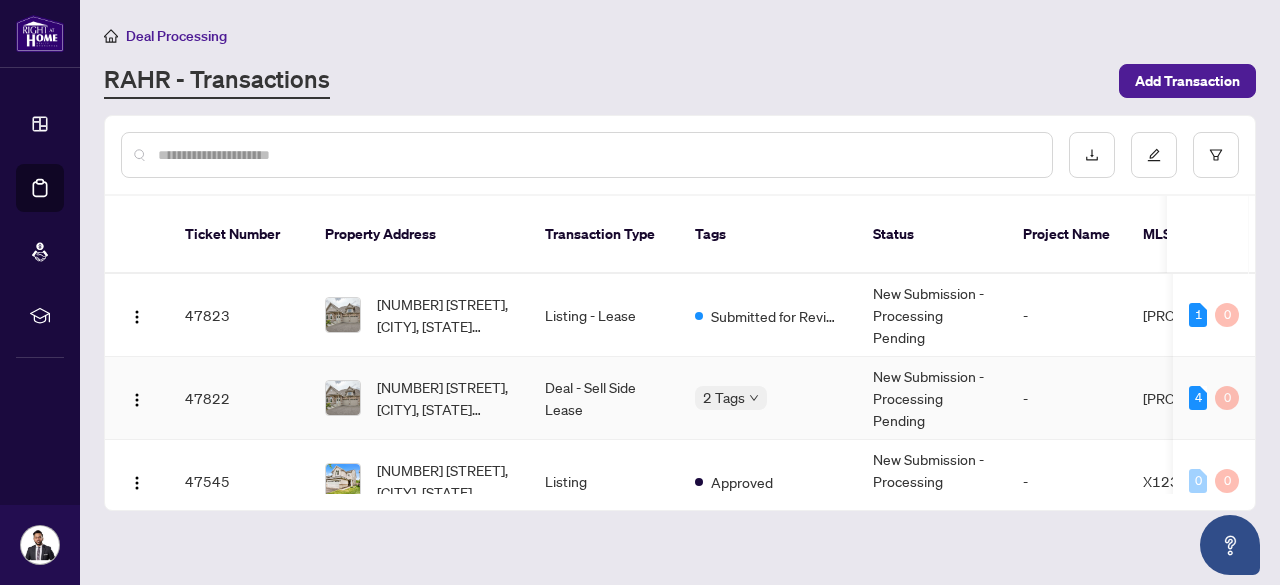 scroll, scrollTop: 0, scrollLeft: 317, axis: horizontal 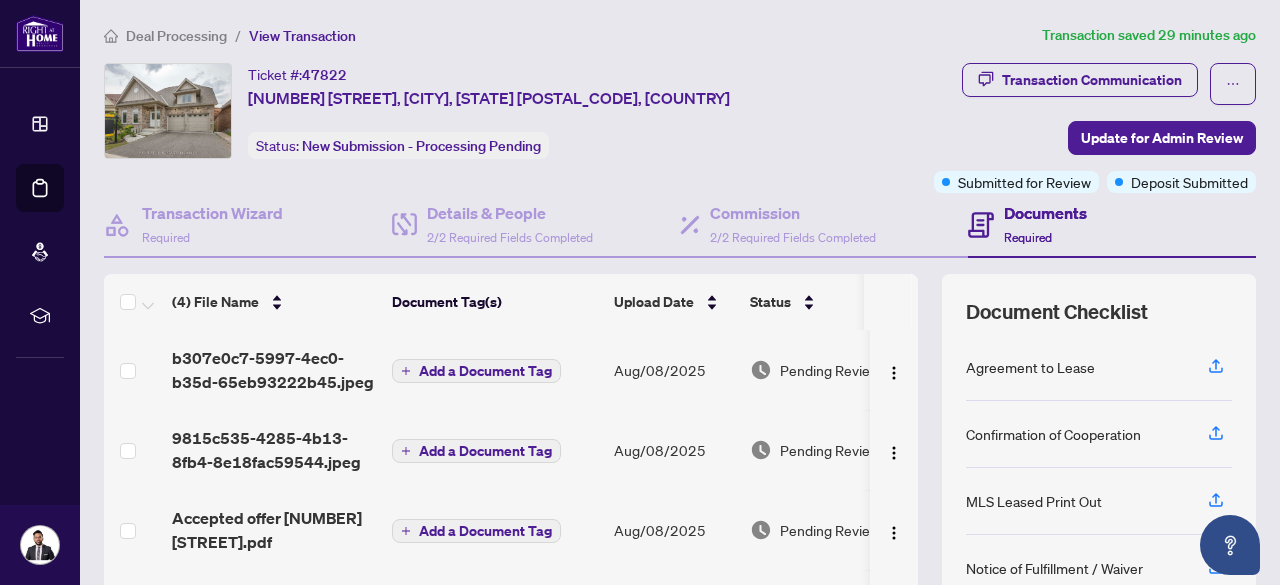 click on "Documents" at bounding box center [1045, 213] 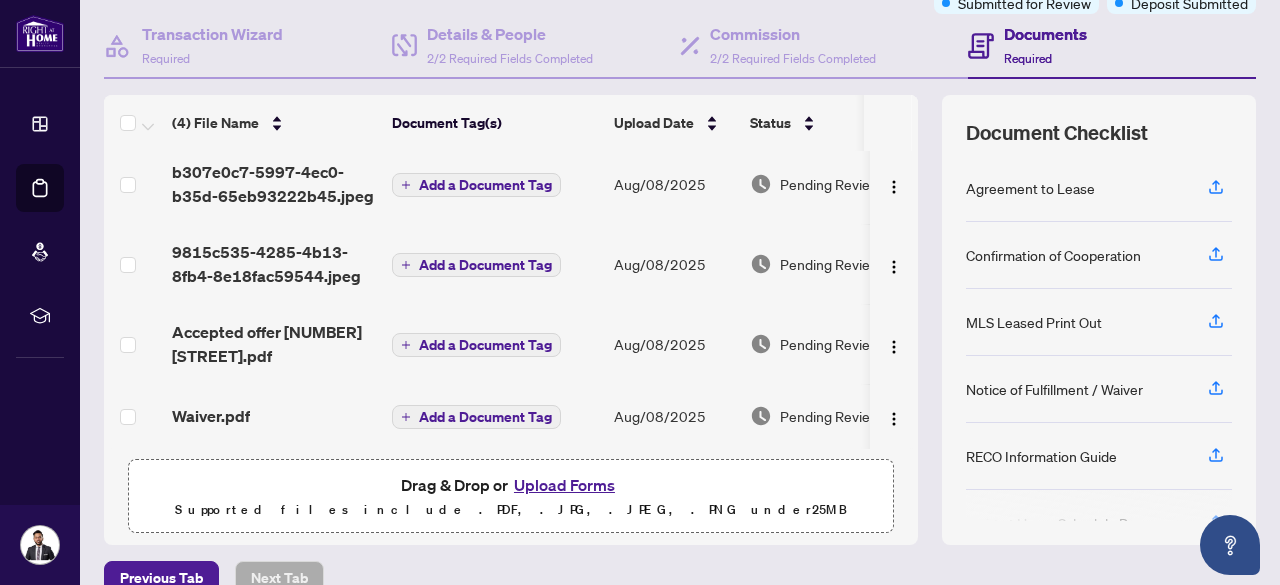 scroll, scrollTop: 180, scrollLeft: 0, axis: vertical 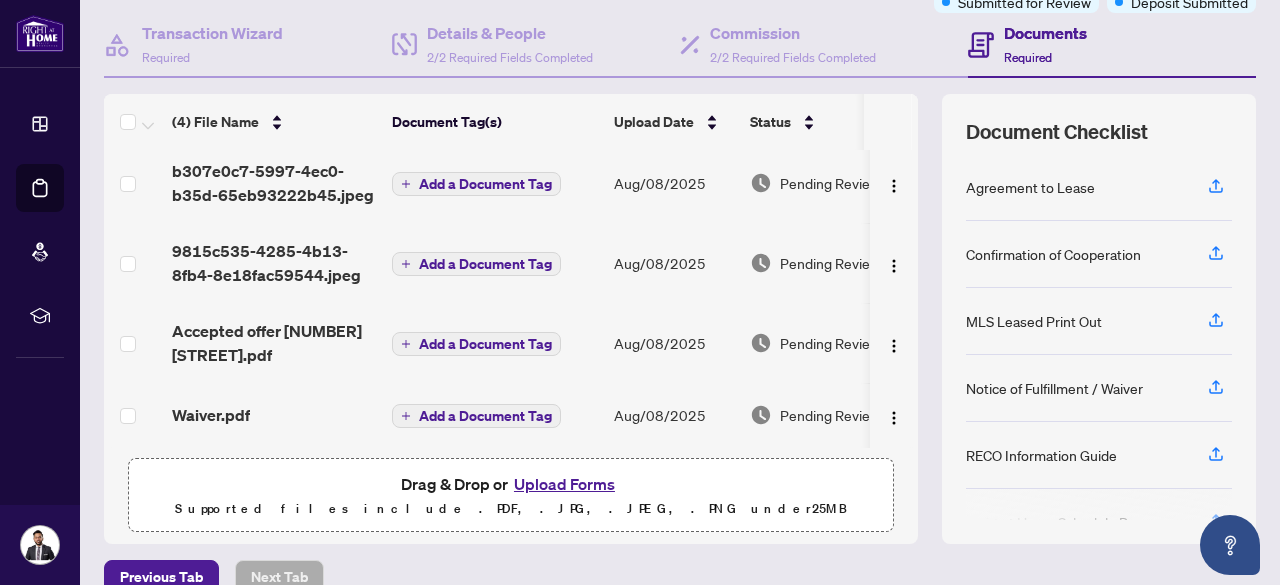 click on "Upload Forms" at bounding box center (564, 484) 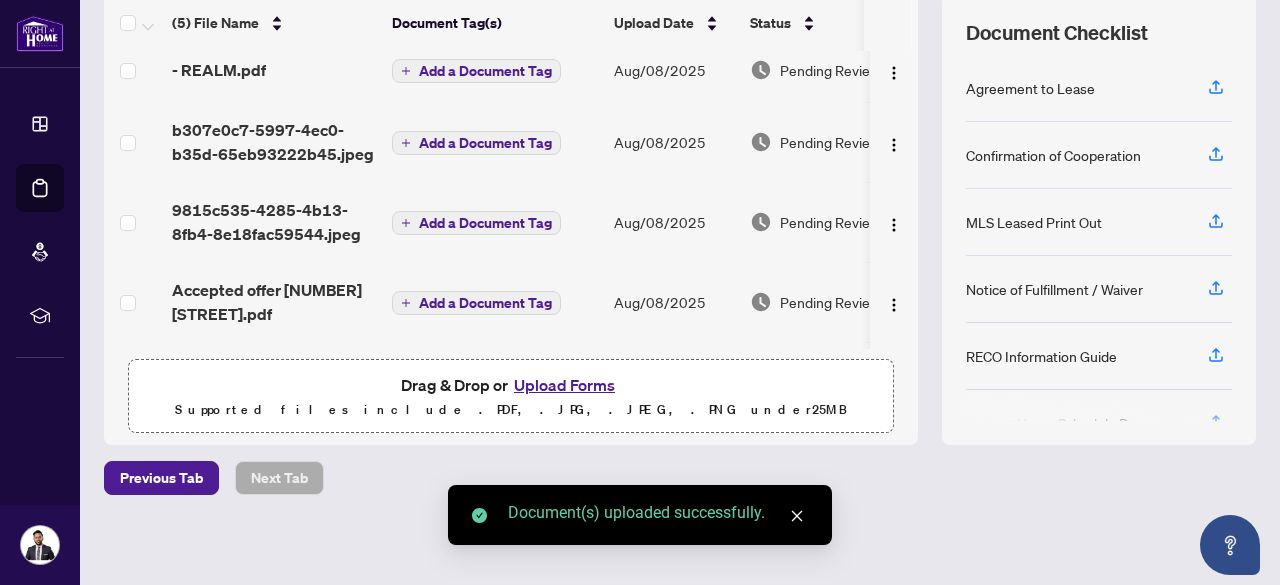 scroll, scrollTop: 0, scrollLeft: 0, axis: both 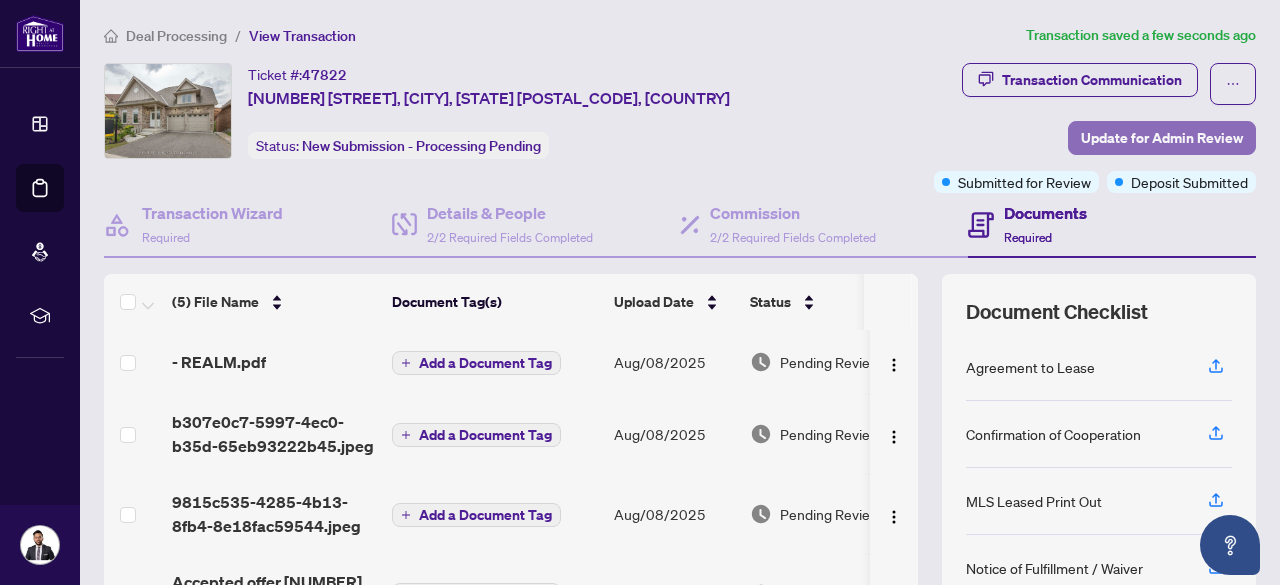 click on "Update for Admin Review" at bounding box center (1162, 138) 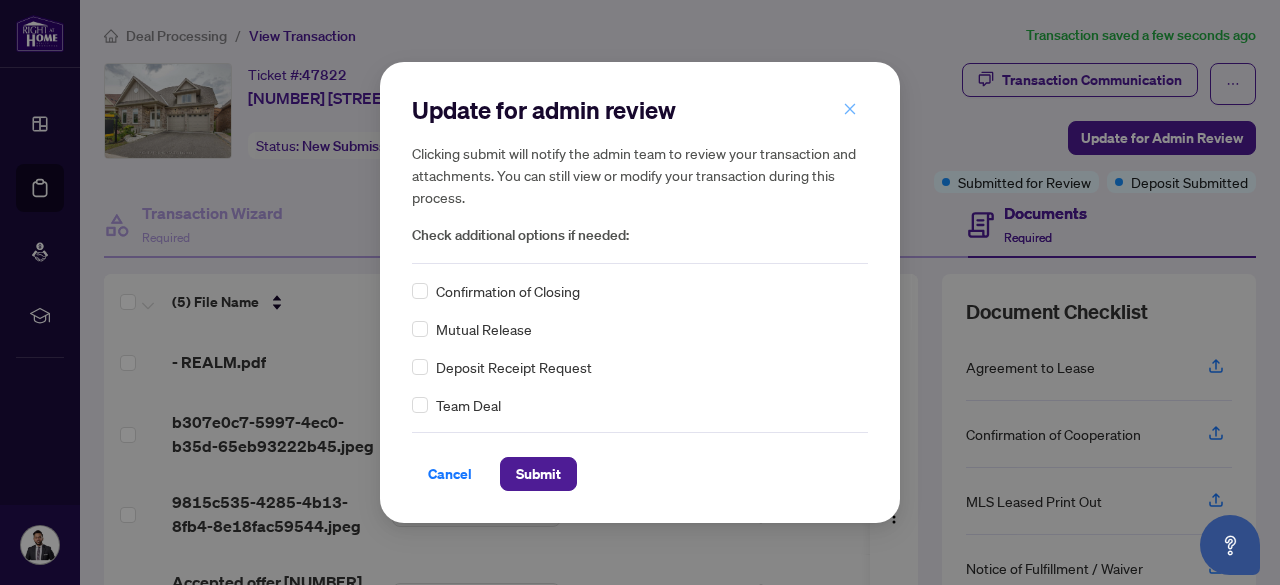 click 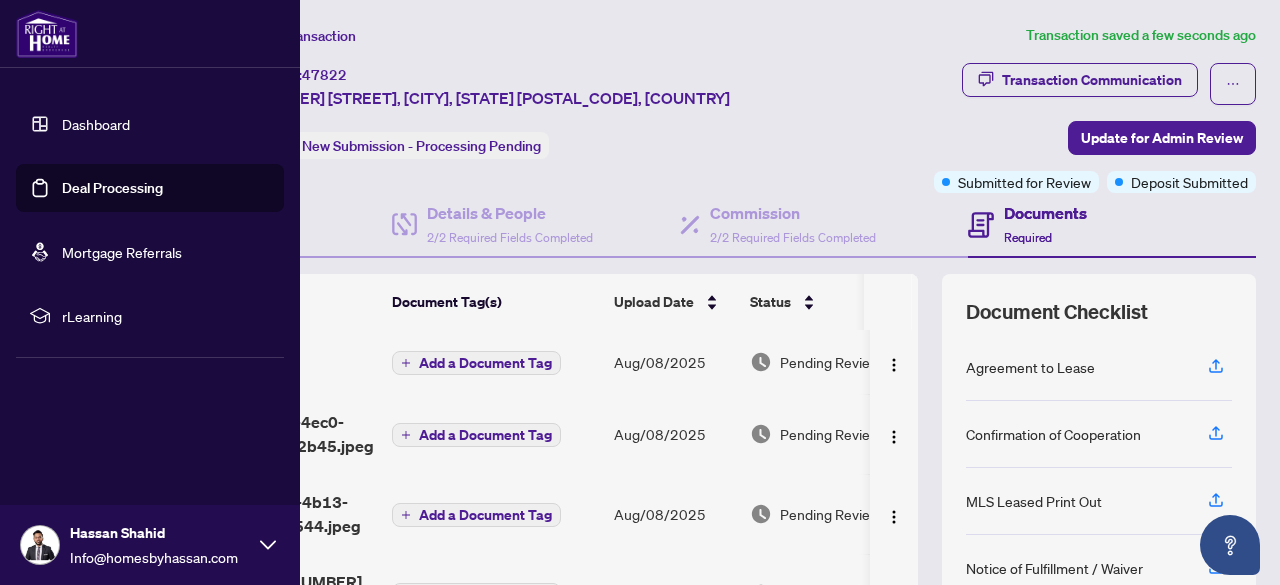 click on "Deal Processing" at bounding box center (112, 188) 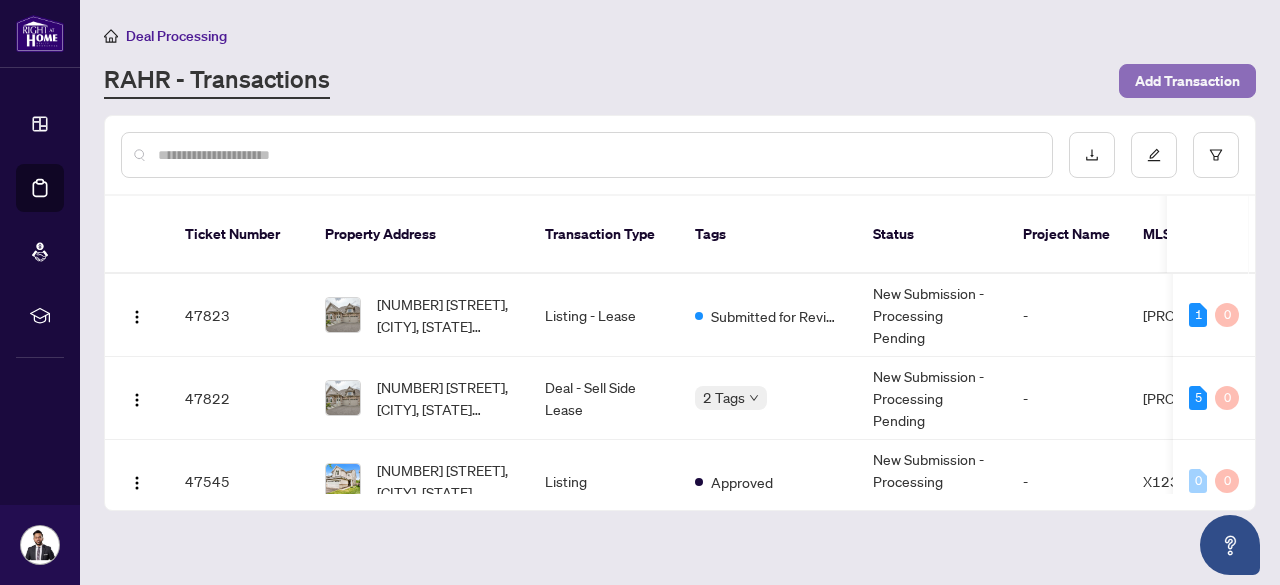 click on "Add Transaction" at bounding box center (1187, 81) 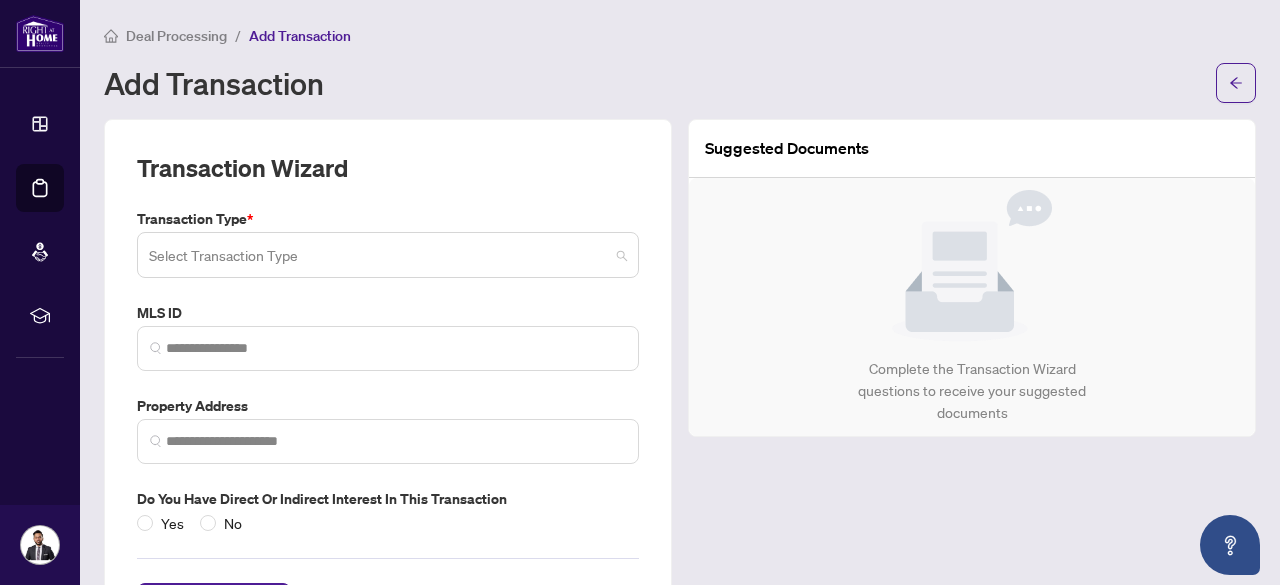 click at bounding box center (379, 258) 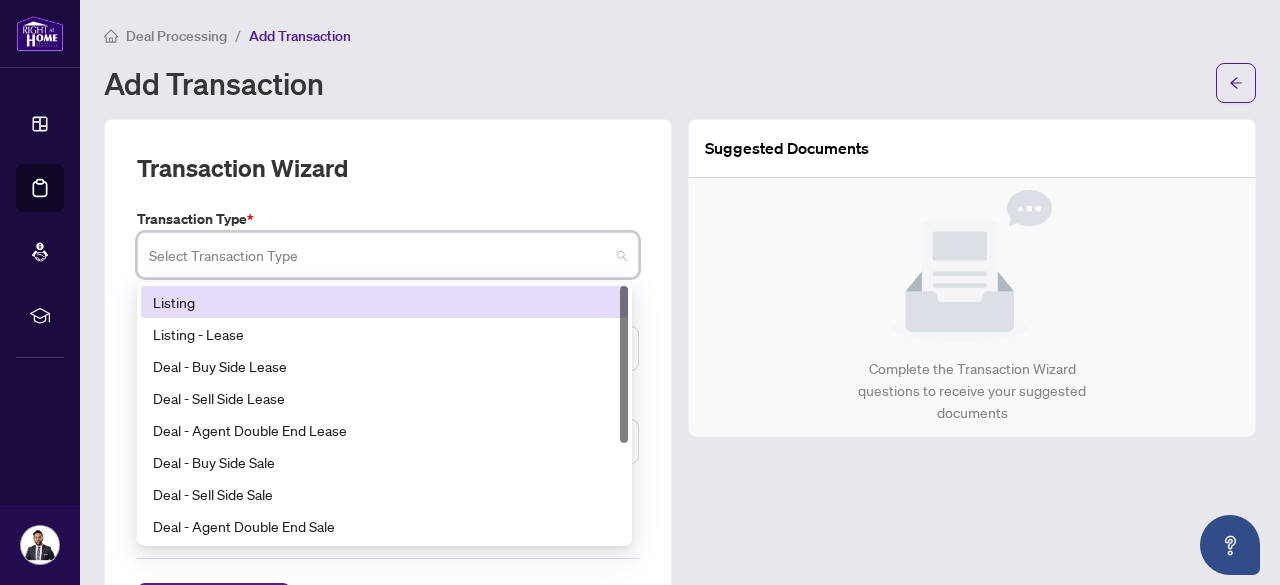 click on "Transaction Wizard" at bounding box center (388, 180) 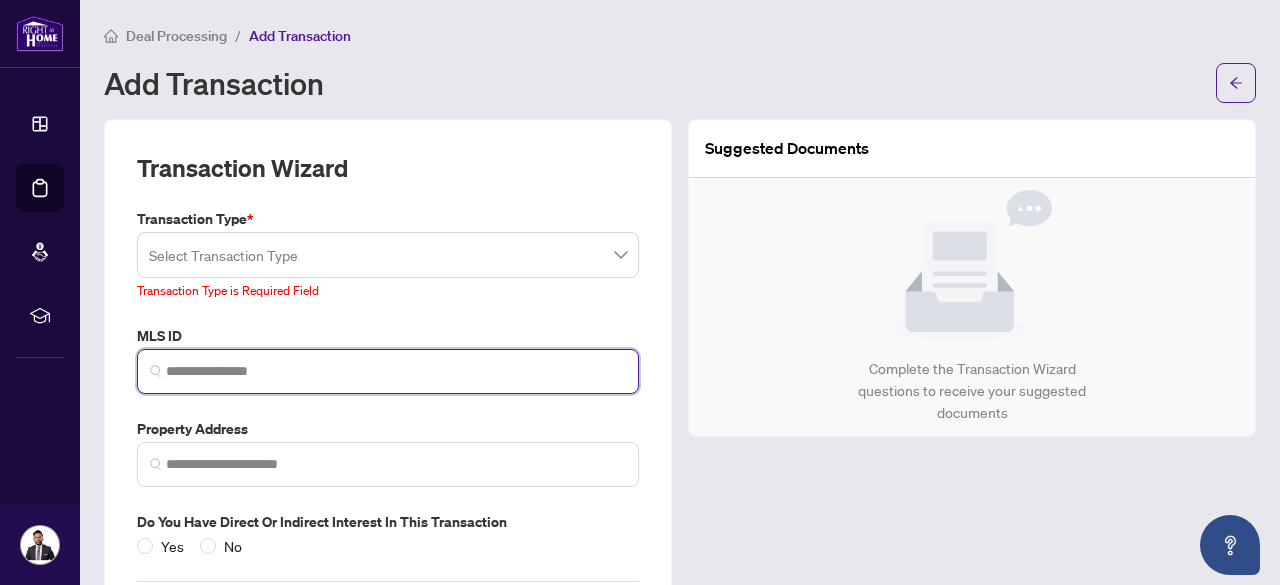click at bounding box center [396, 371] 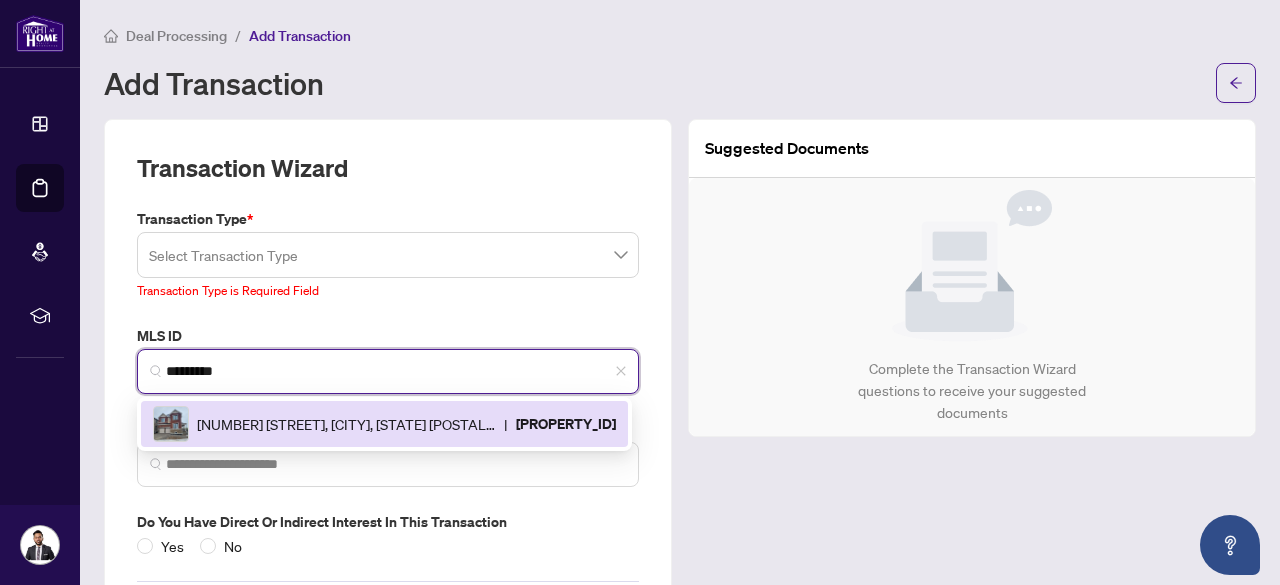 click on "[NUMBER] [STREET], [CITY], [STATE] [POSTAL_CODE], [COUNTRY] | [PROPERTY_ID]" at bounding box center (384, 424) 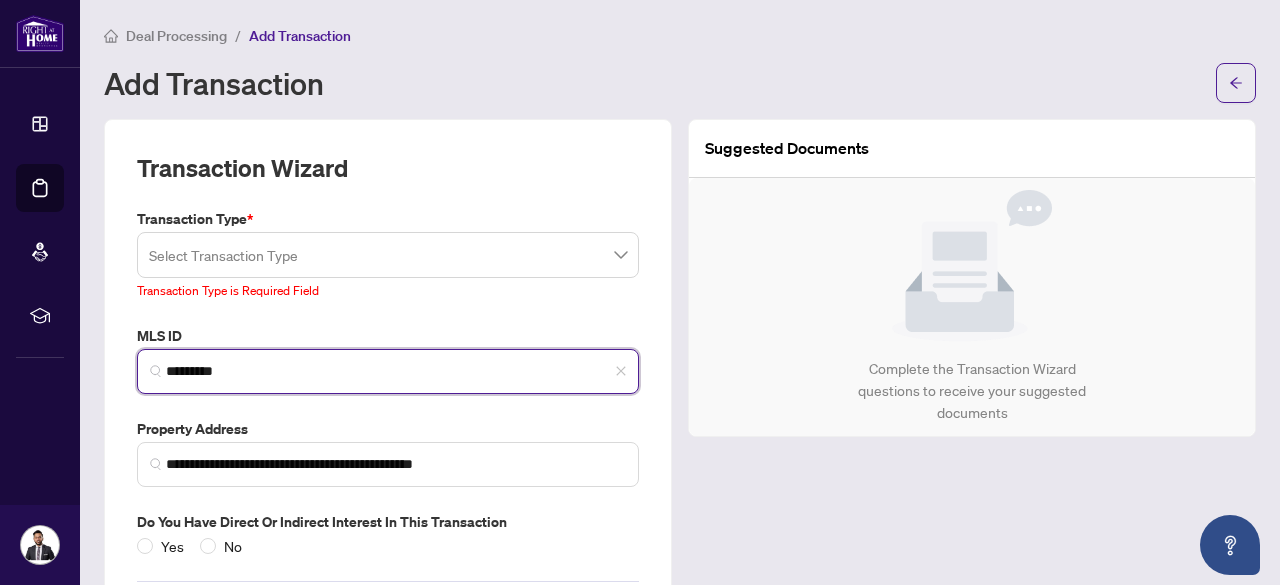 type on "*********" 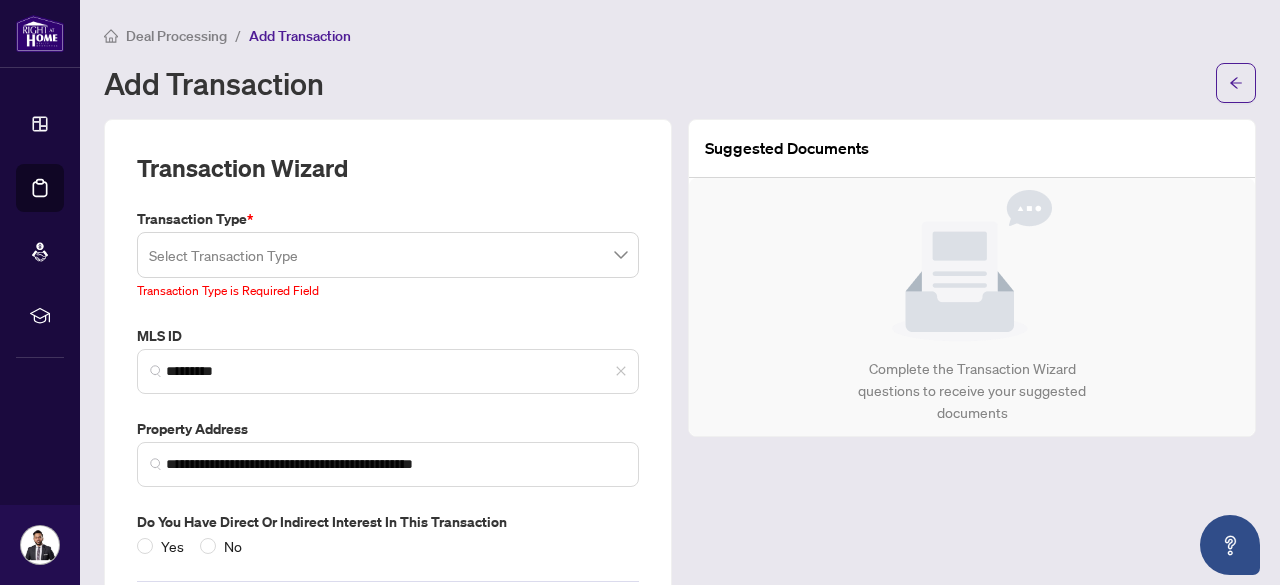 click at bounding box center [379, 258] 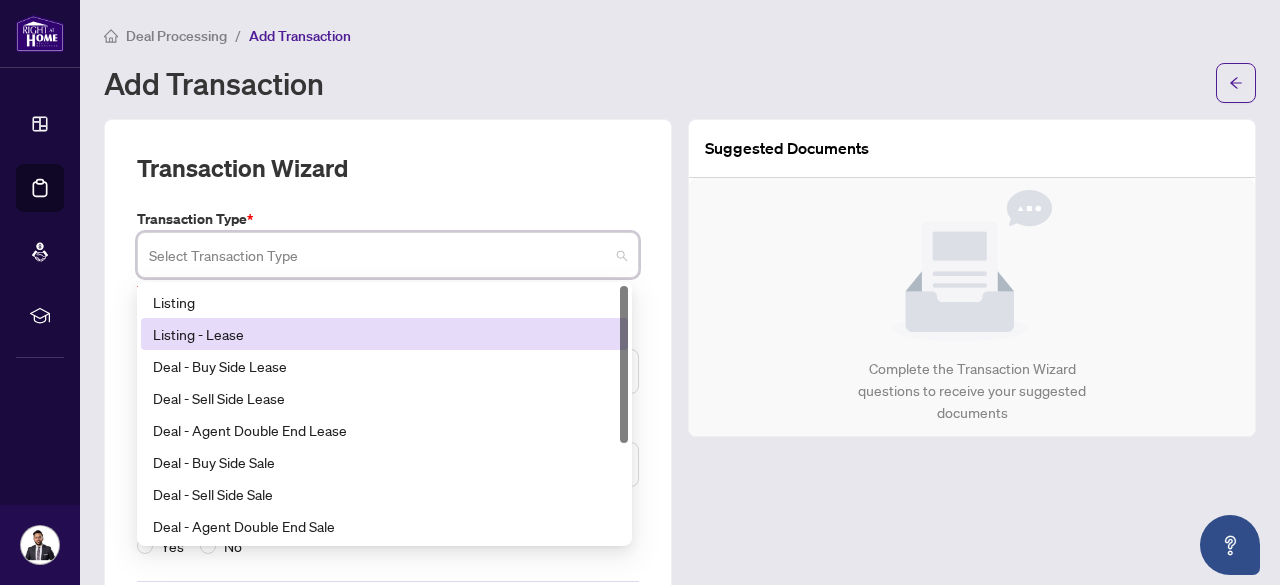 click on "Listing - Lease" at bounding box center (384, 334) 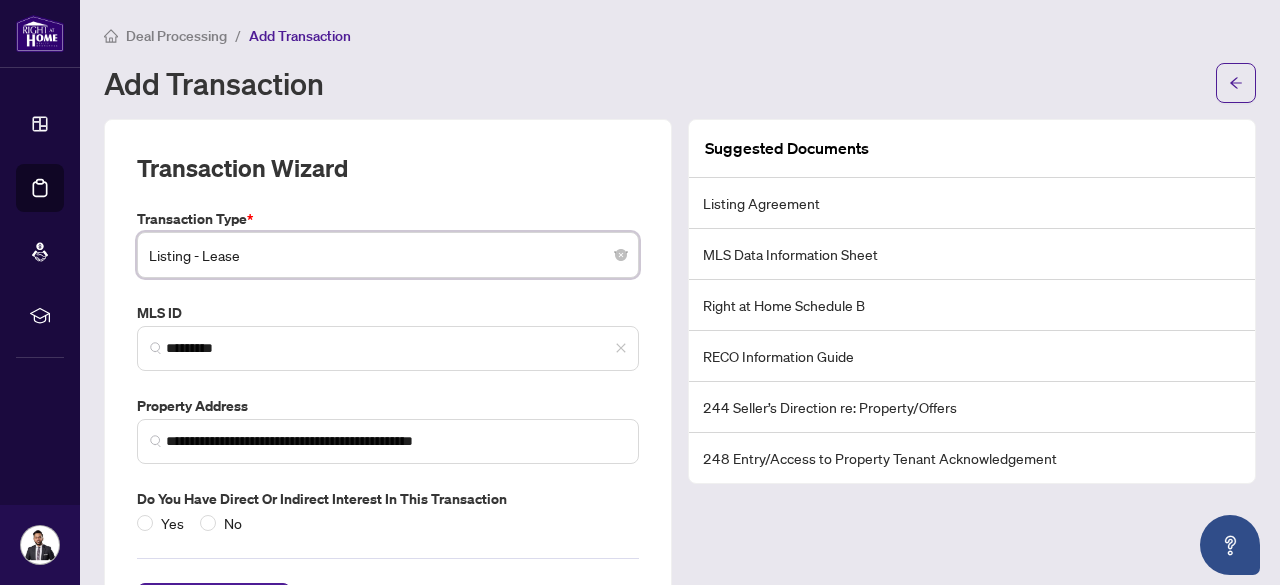 scroll, scrollTop: 84, scrollLeft: 0, axis: vertical 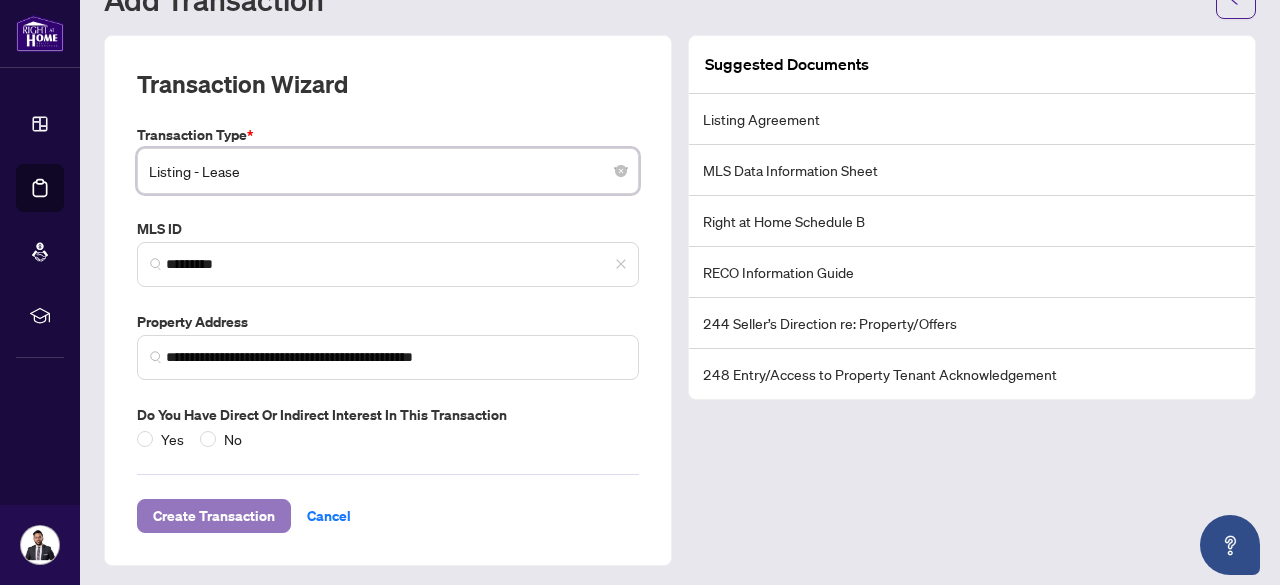 click on "Create Transaction" at bounding box center [214, 516] 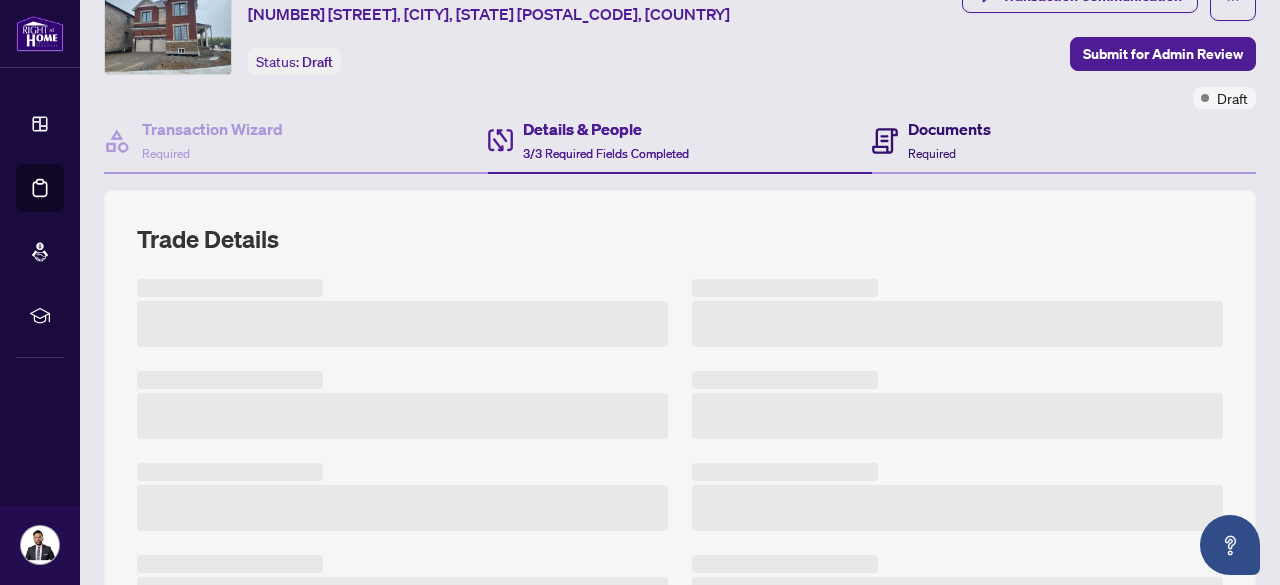 click on "Documents Required" at bounding box center [949, 140] 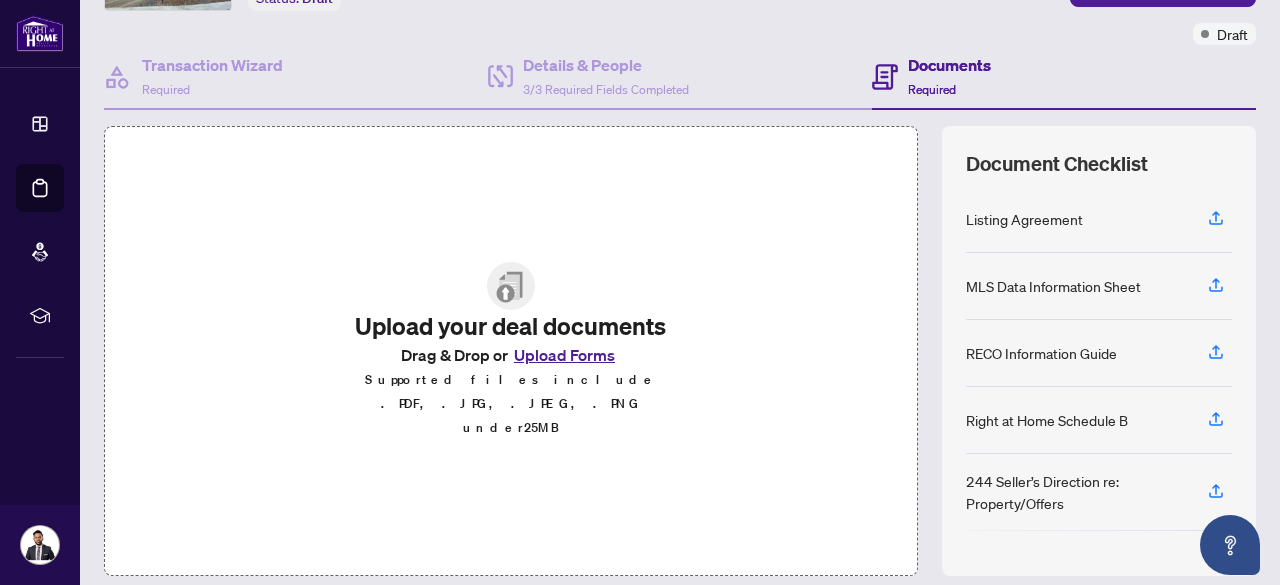 scroll, scrollTop: 152, scrollLeft: 0, axis: vertical 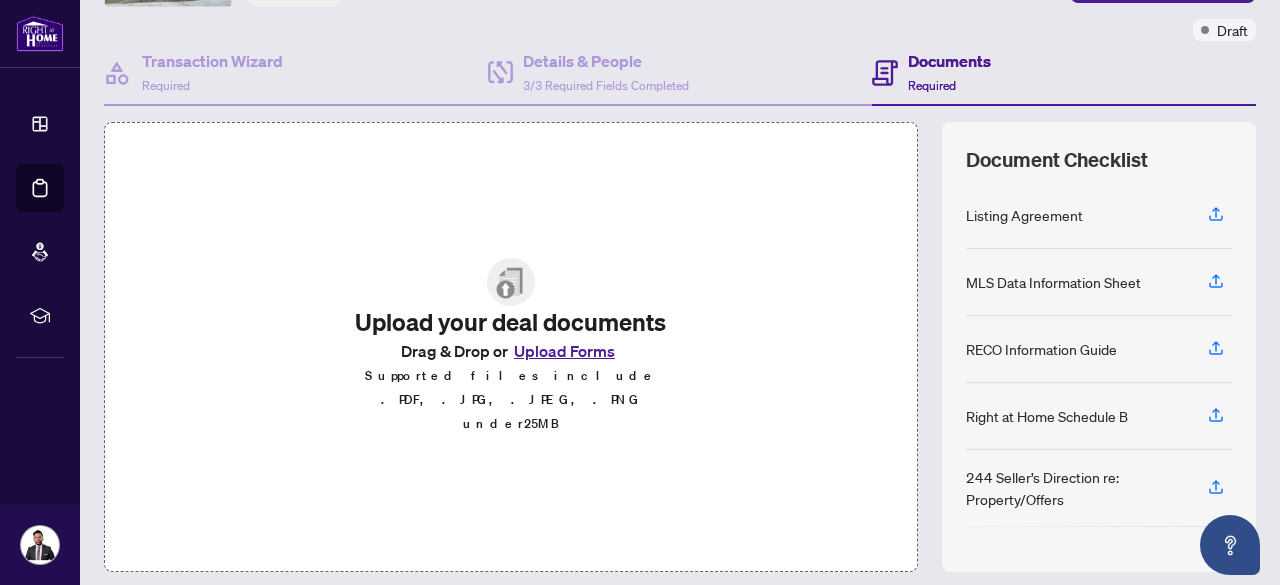 click on "Upload Forms" at bounding box center [564, 351] 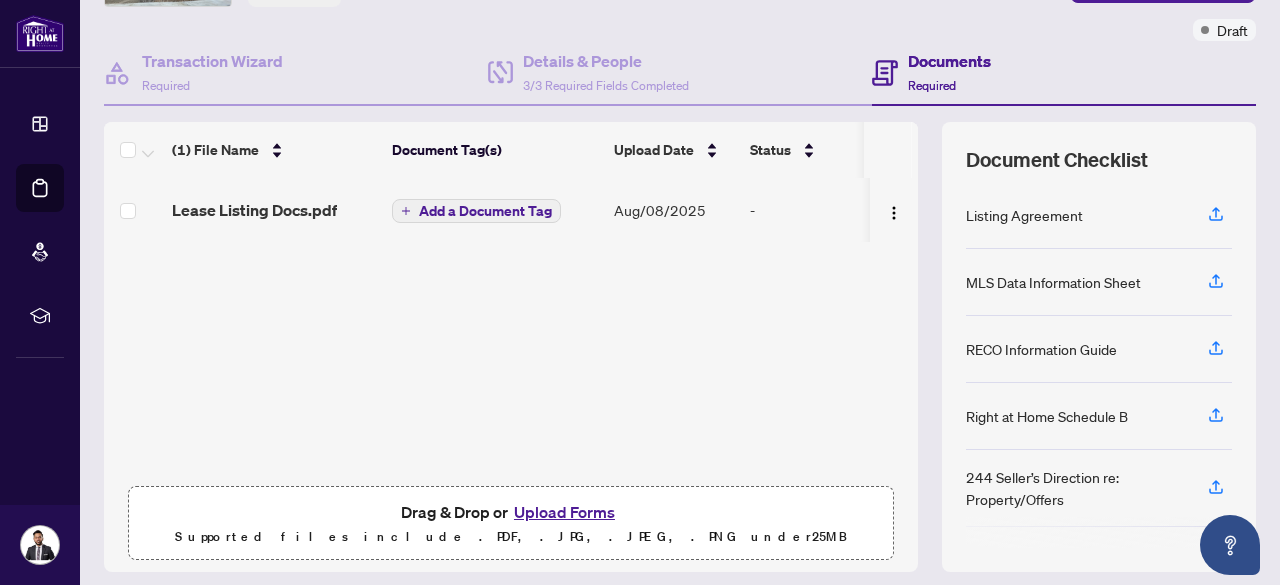 scroll, scrollTop: 0, scrollLeft: 0, axis: both 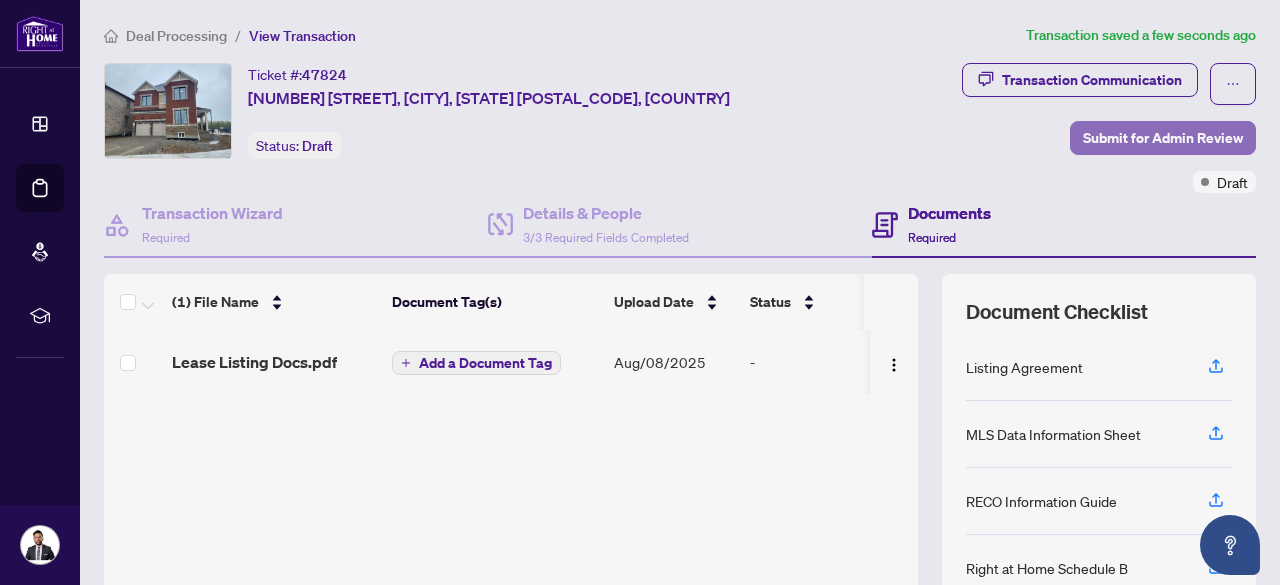 click on "Submit for Admin Review" at bounding box center (1163, 138) 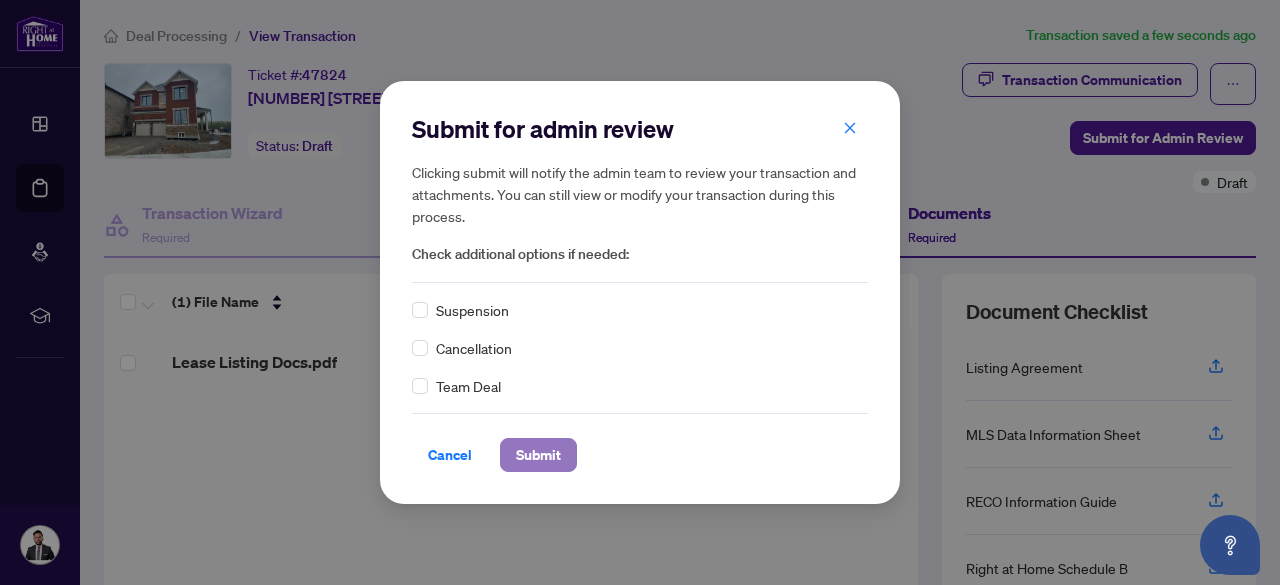click on "Submit" at bounding box center [538, 455] 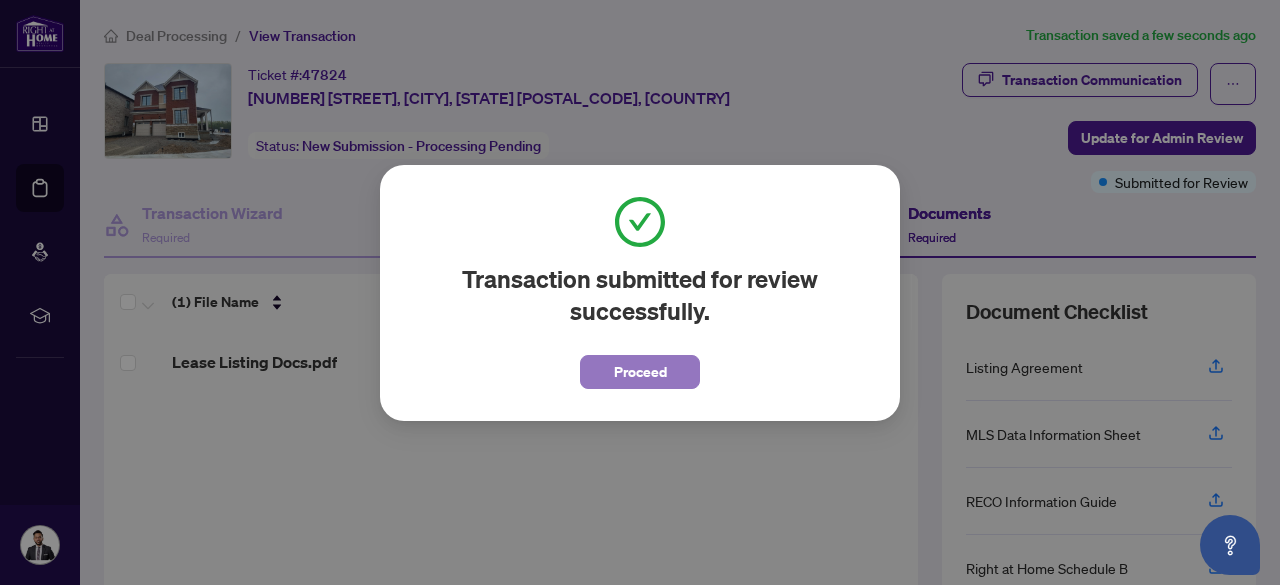 click on "Proceed" at bounding box center [640, 372] 